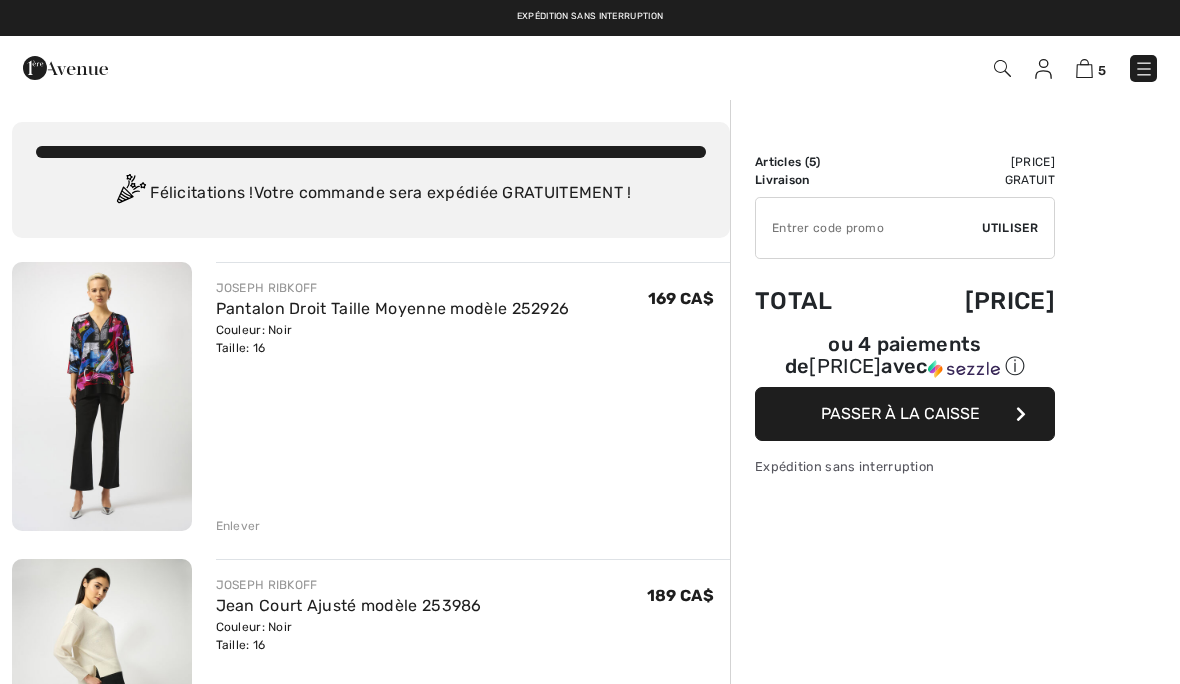 scroll, scrollTop: 0, scrollLeft: 0, axis: both 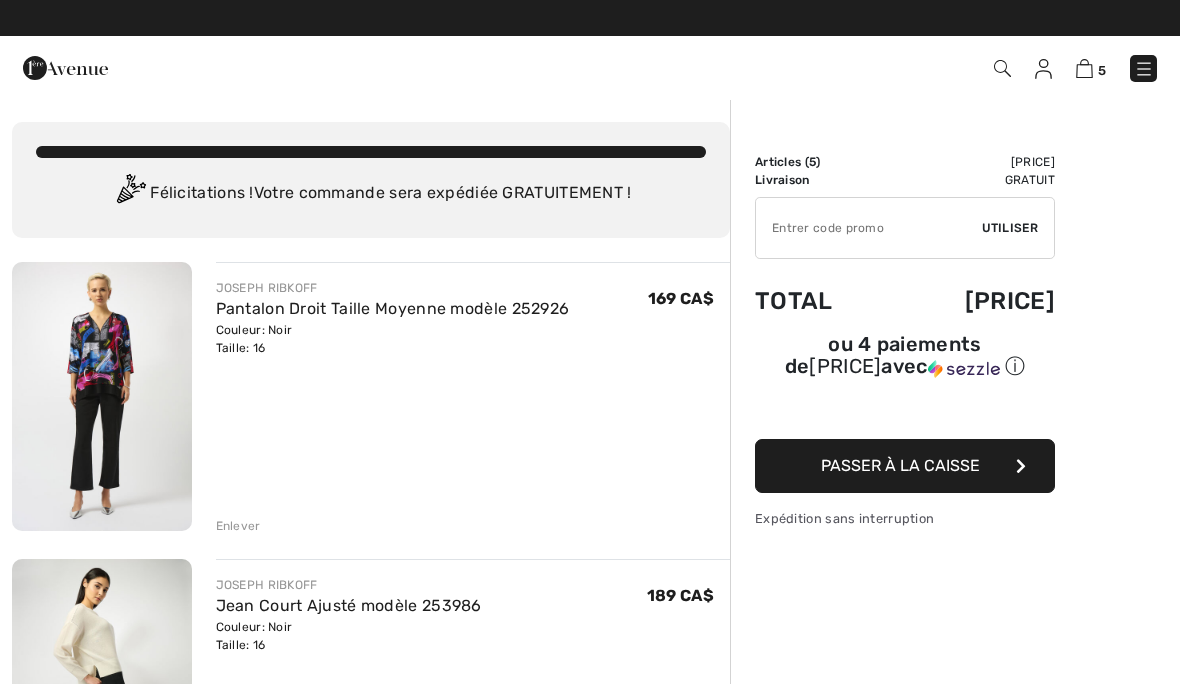 click at bounding box center [1002, 68] 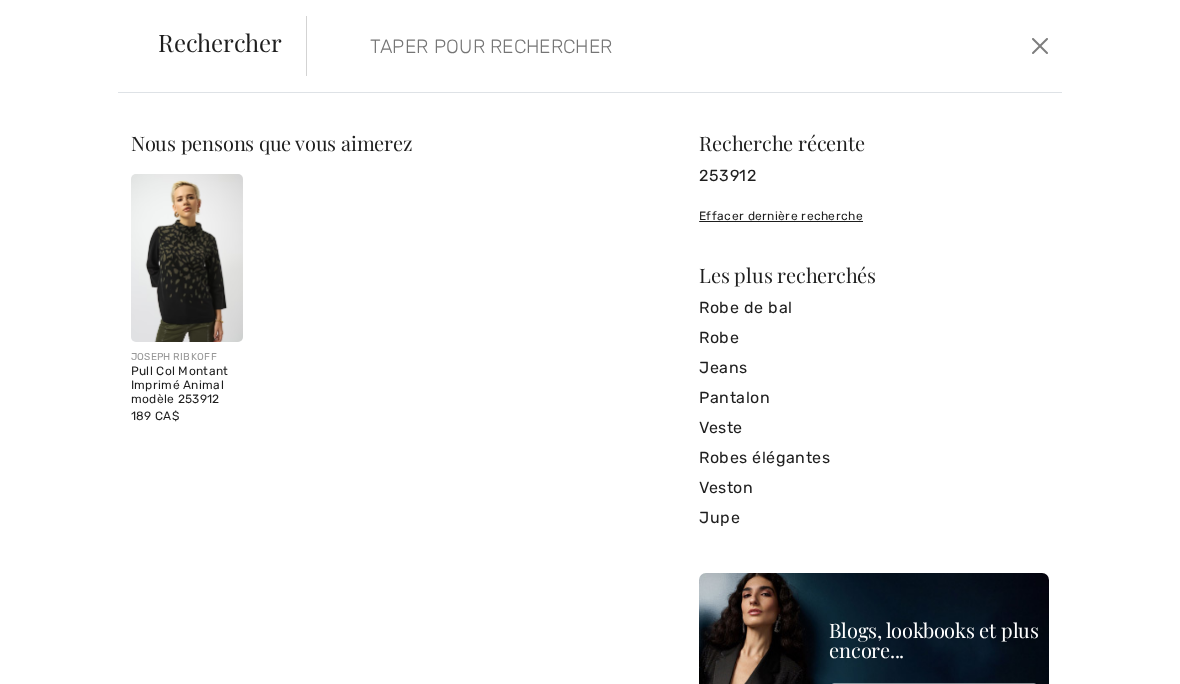 click at bounding box center [606, 46] 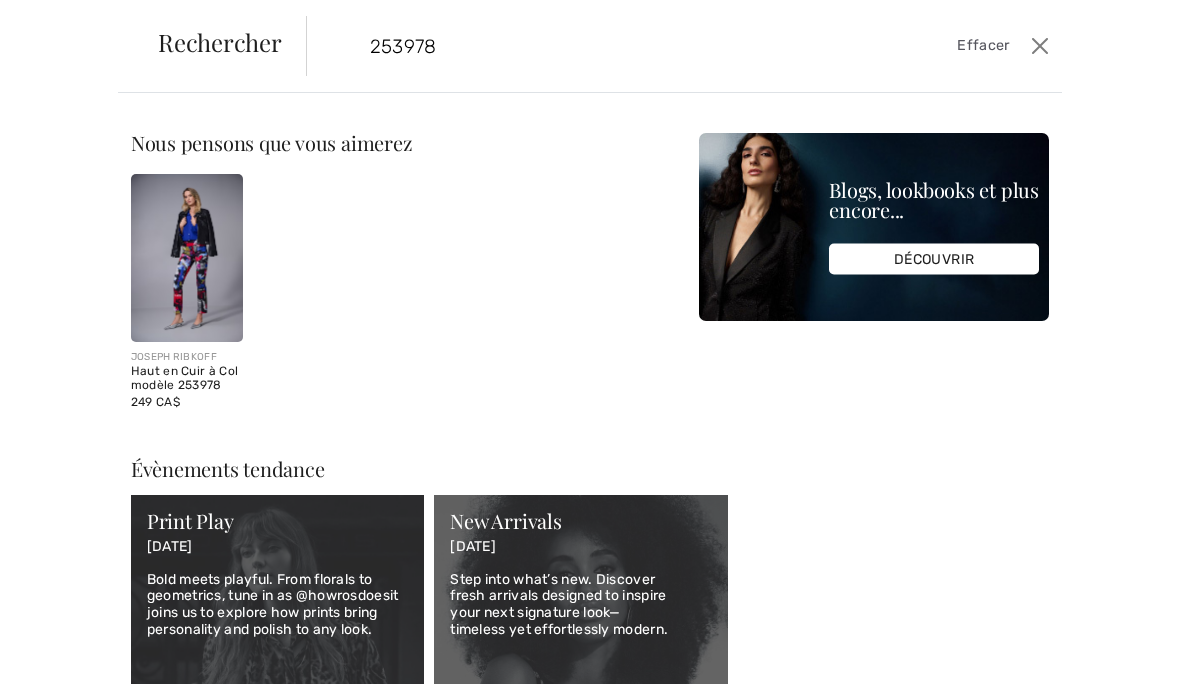 type on "253978" 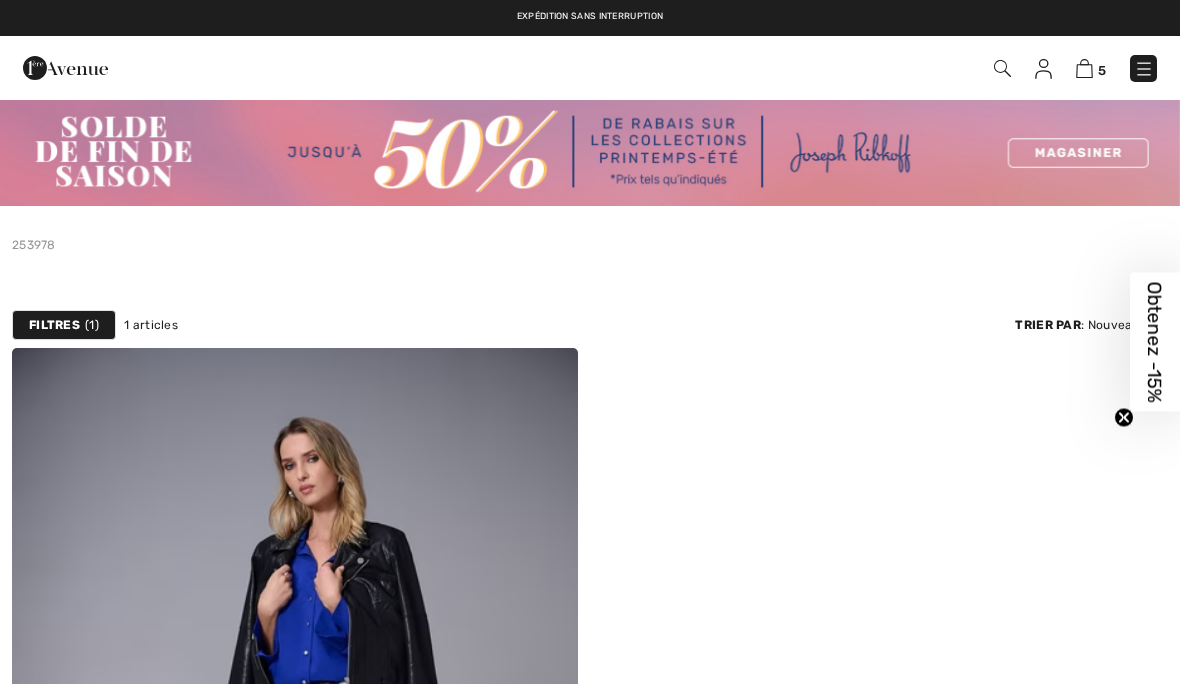 scroll, scrollTop: 0, scrollLeft: 0, axis: both 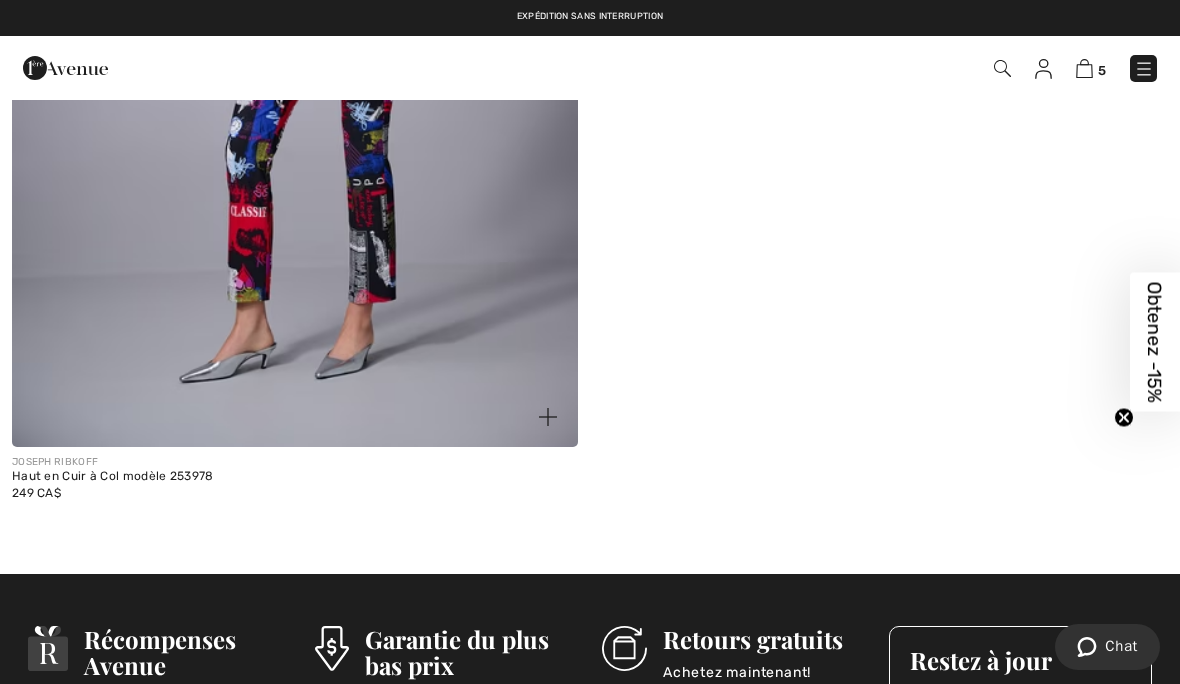 click at bounding box center [295, 22] 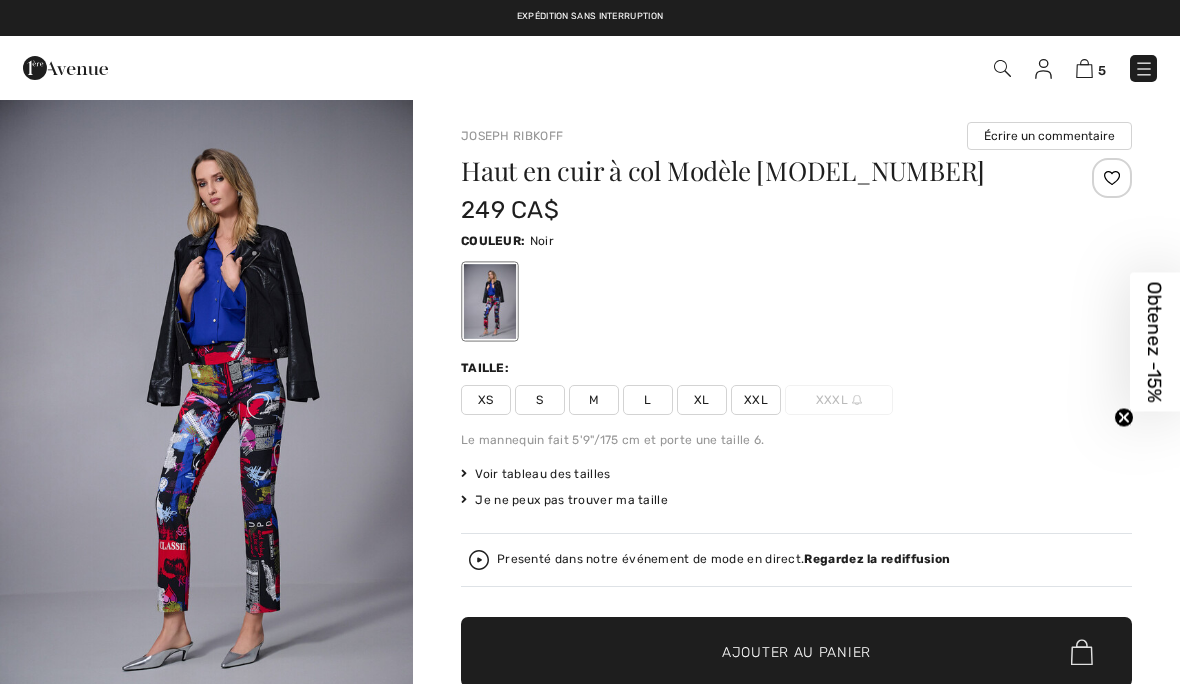 scroll, scrollTop: 0, scrollLeft: 0, axis: both 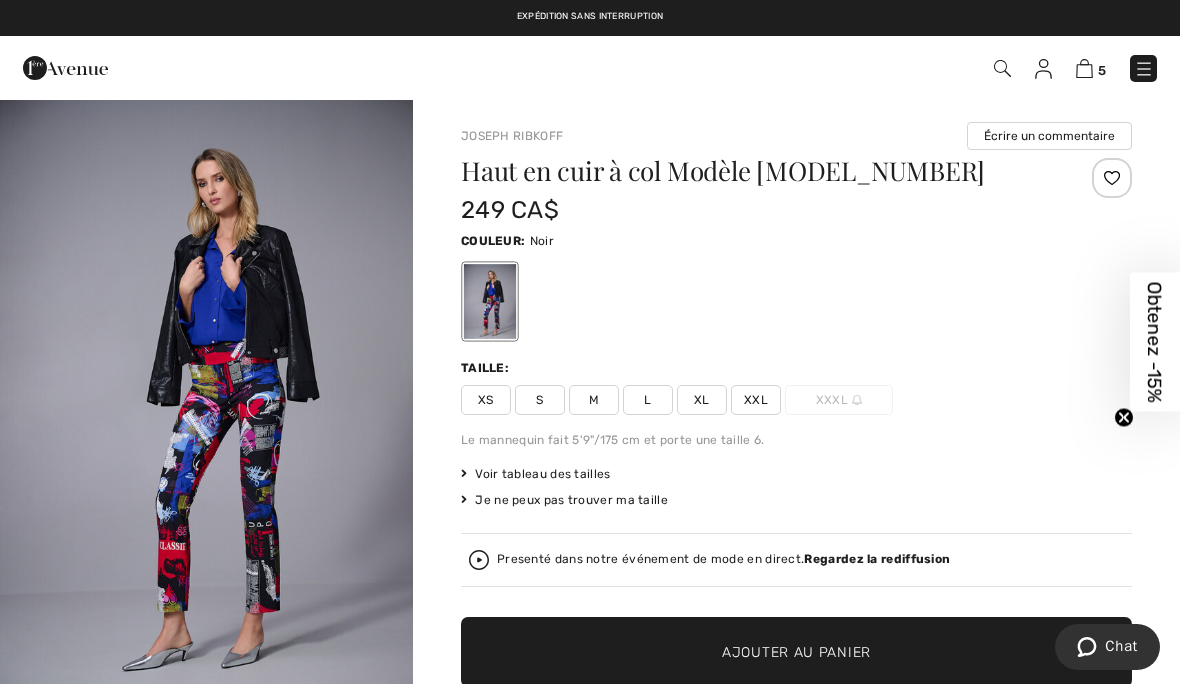 click on "XXL" at bounding box center [756, 400] 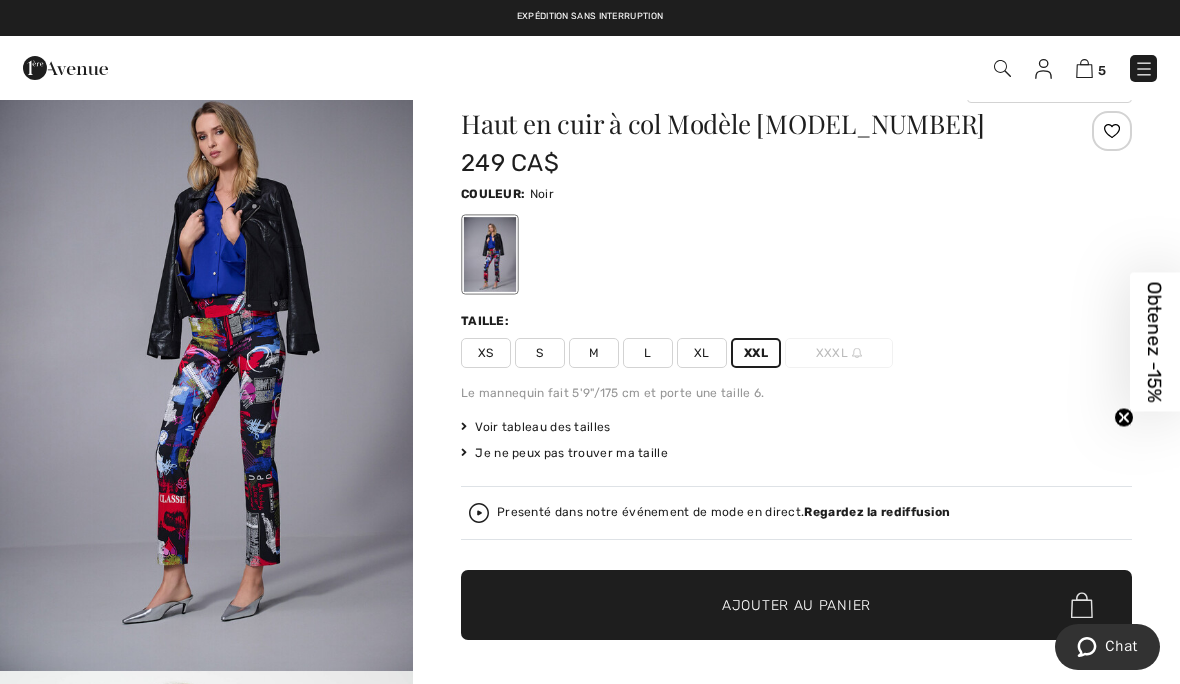scroll, scrollTop: 77, scrollLeft: 0, axis: vertical 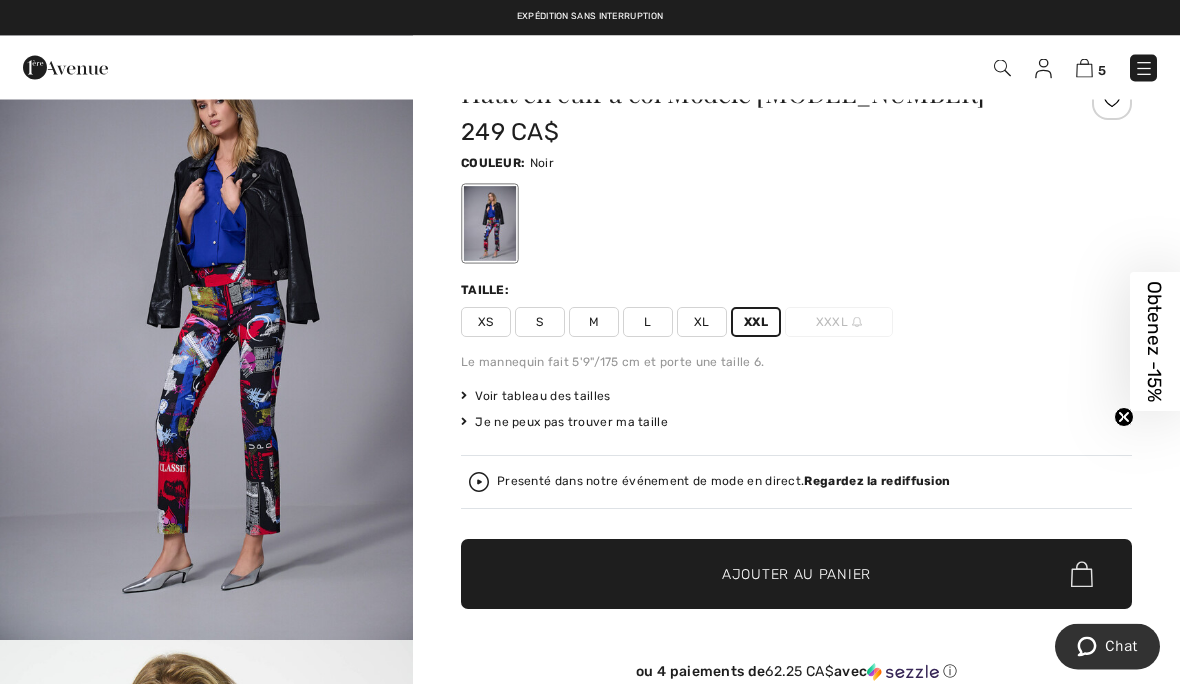 click on "✔ Ajouté au panier
Ajouter au panier" at bounding box center [796, 575] 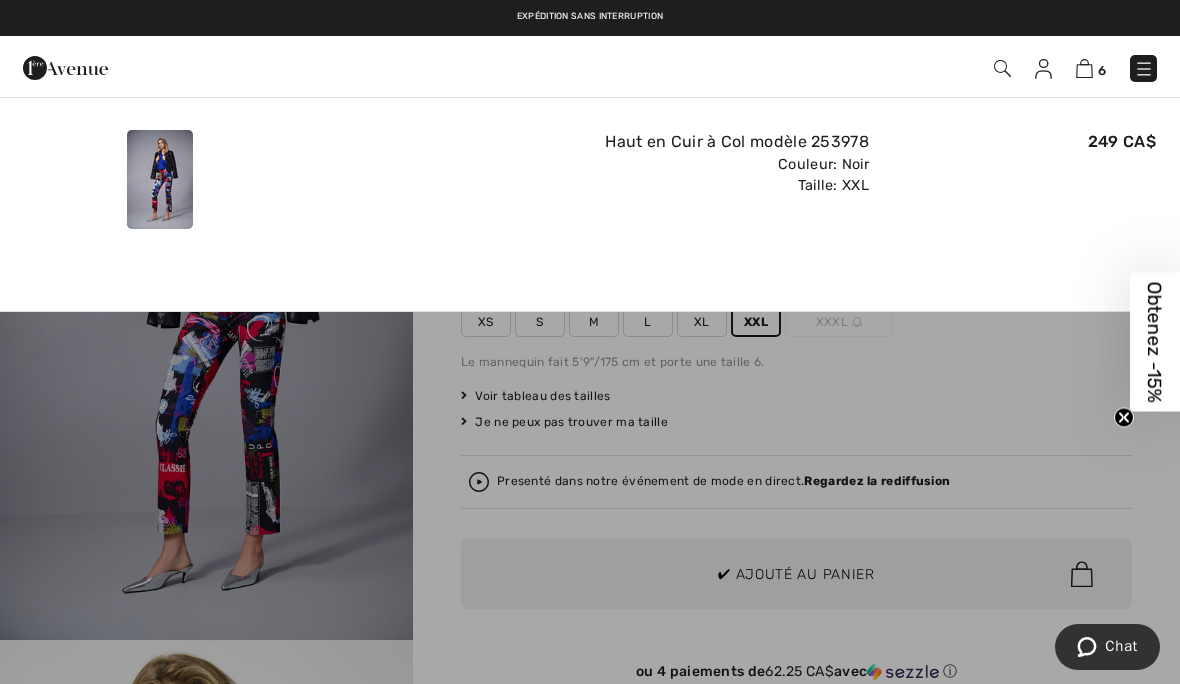 scroll, scrollTop: 0, scrollLeft: 0, axis: both 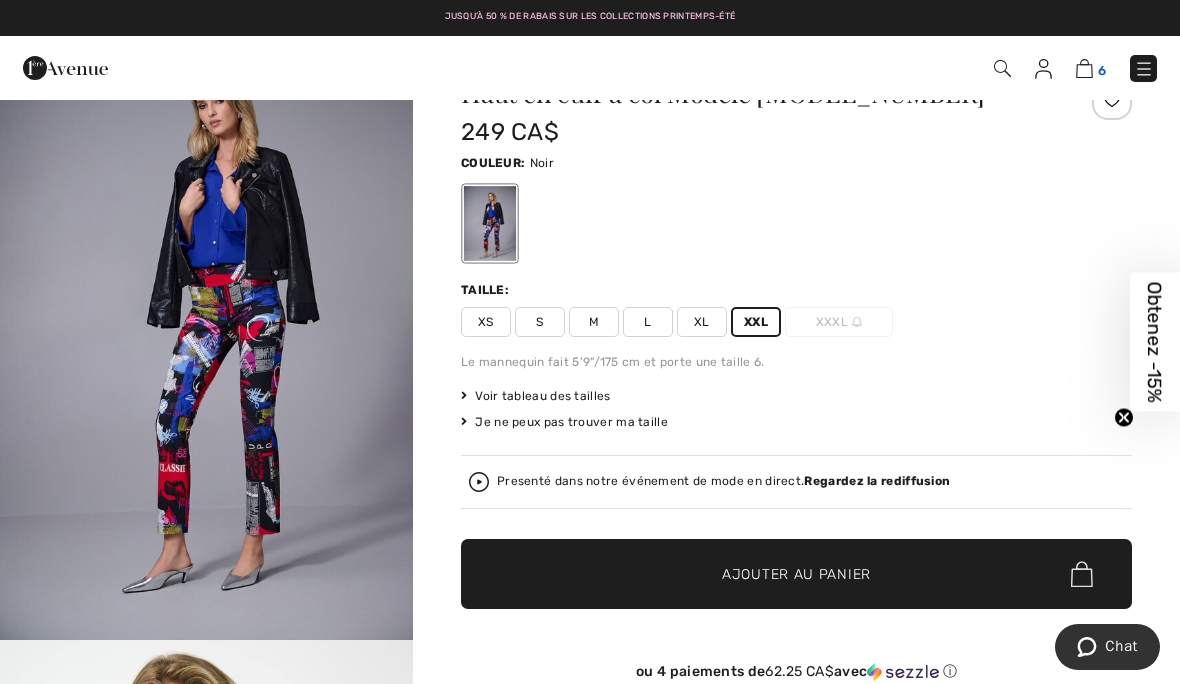 click at bounding box center [1084, 68] 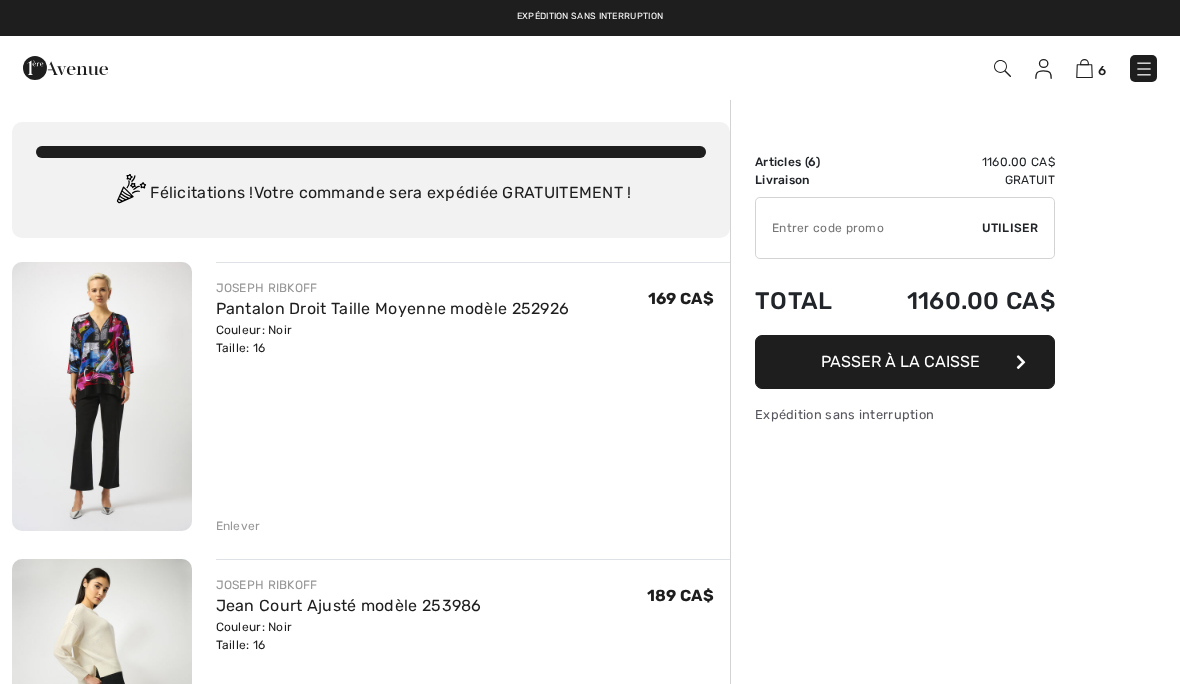 scroll, scrollTop: 0, scrollLeft: 0, axis: both 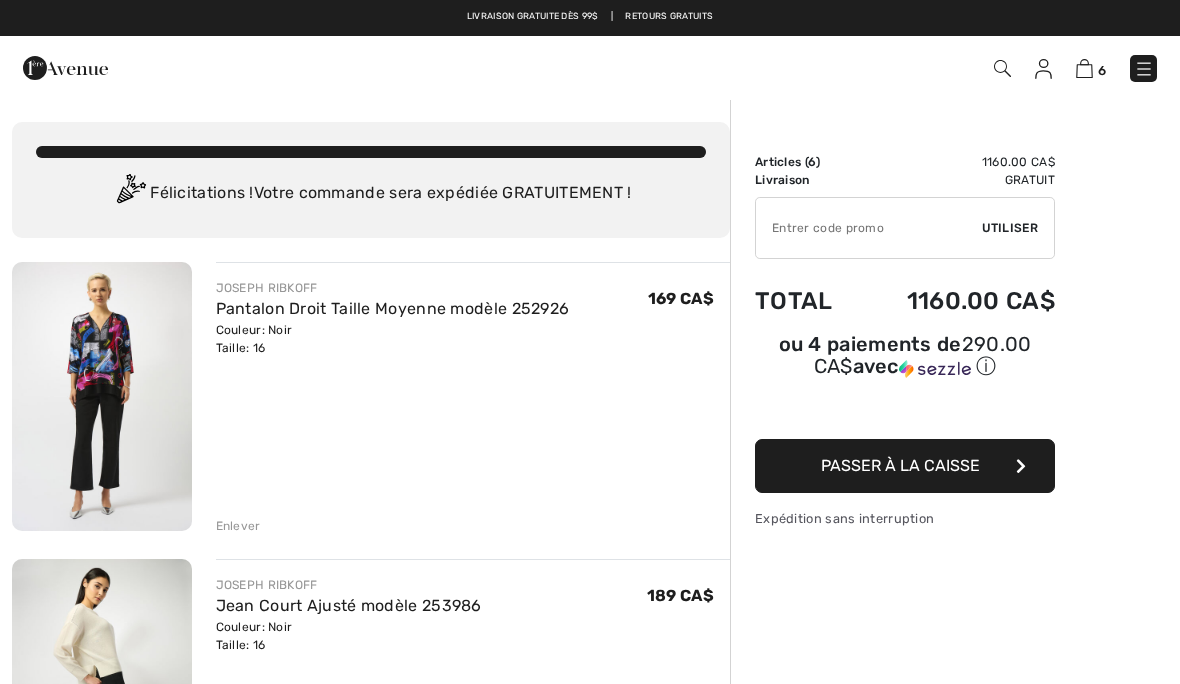 click on "Passer à la caisse" at bounding box center (905, 466) 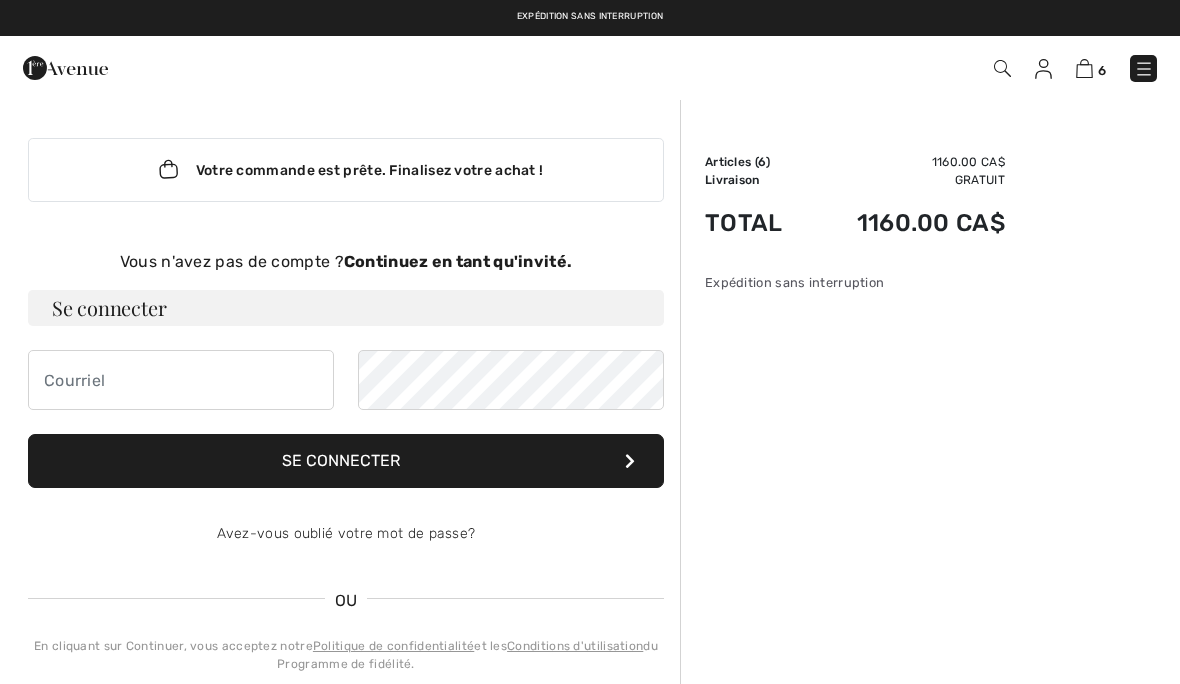 scroll, scrollTop: 0, scrollLeft: 0, axis: both 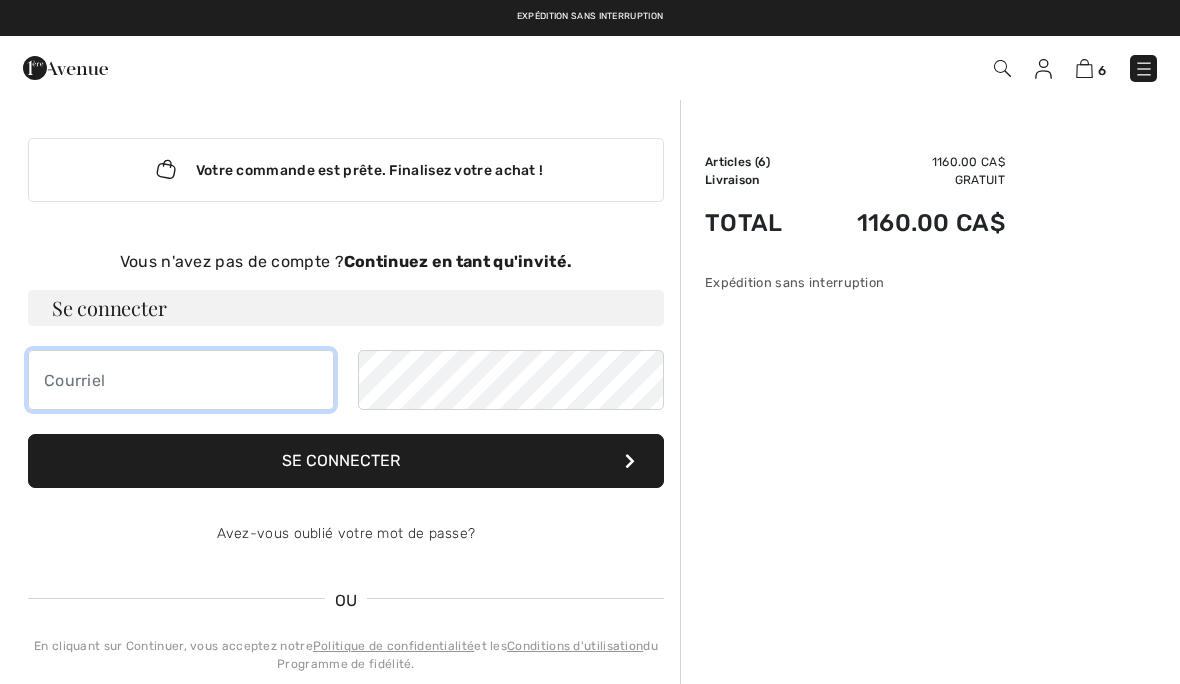 click at bounding box center (181, 380) 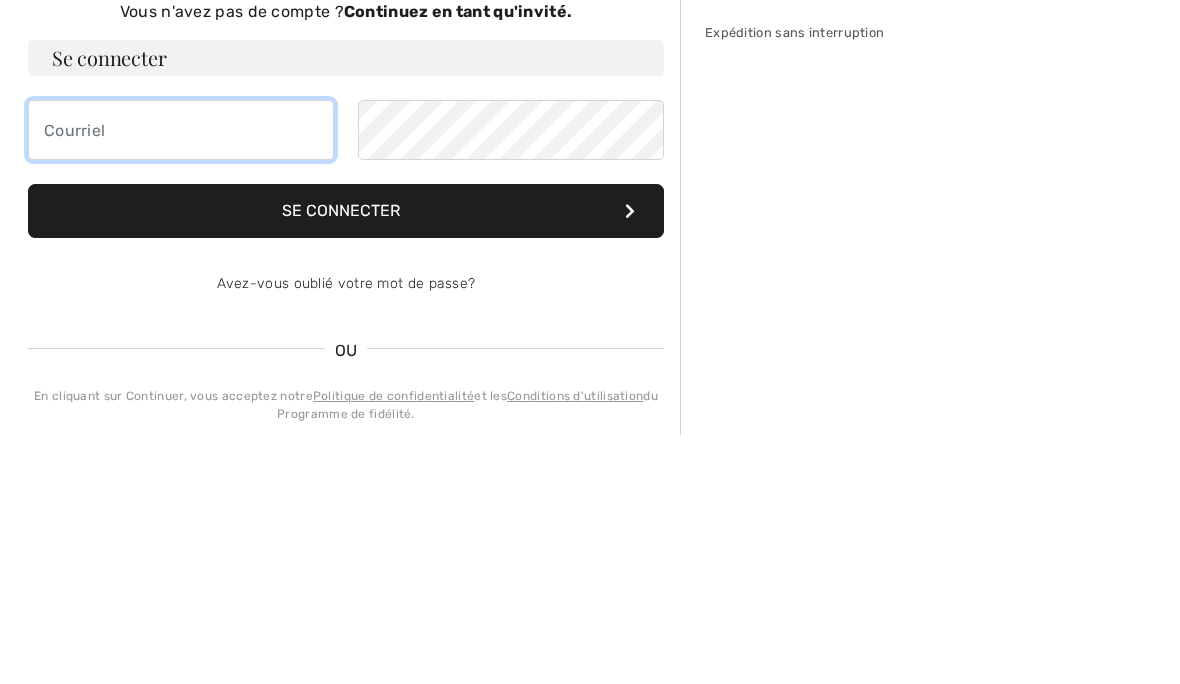 type on "[USERNAME]@example.com" 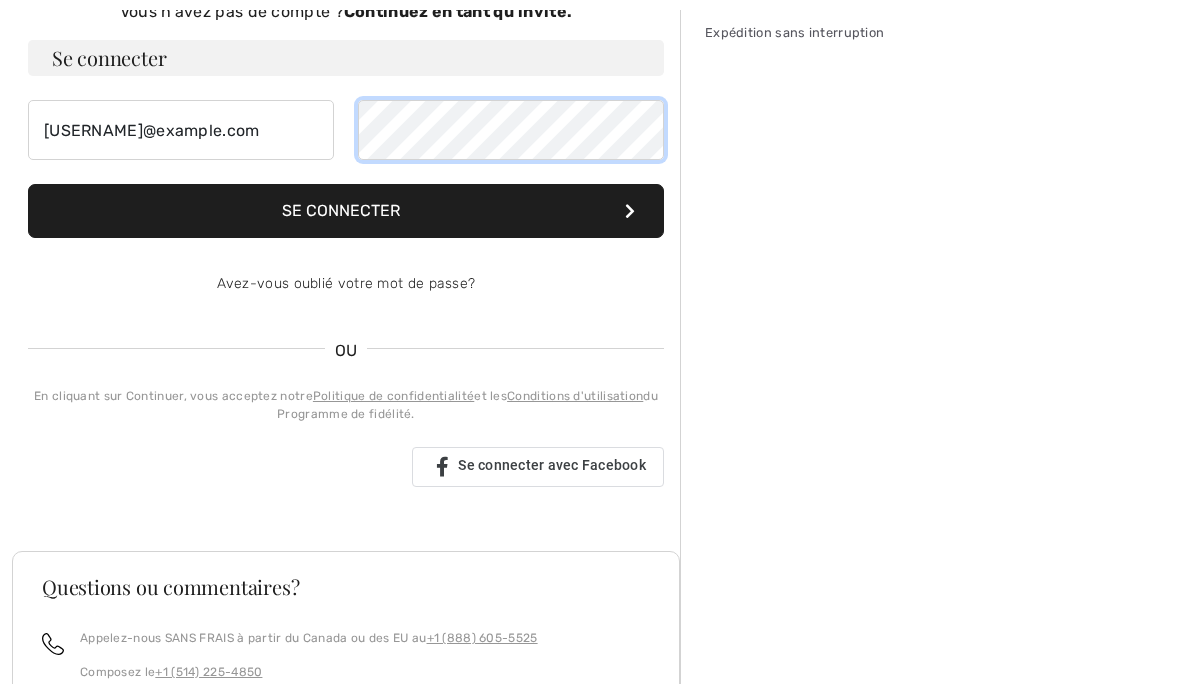 scroll, scrollTop: 249, scrollLeft: 0, axis: vertical 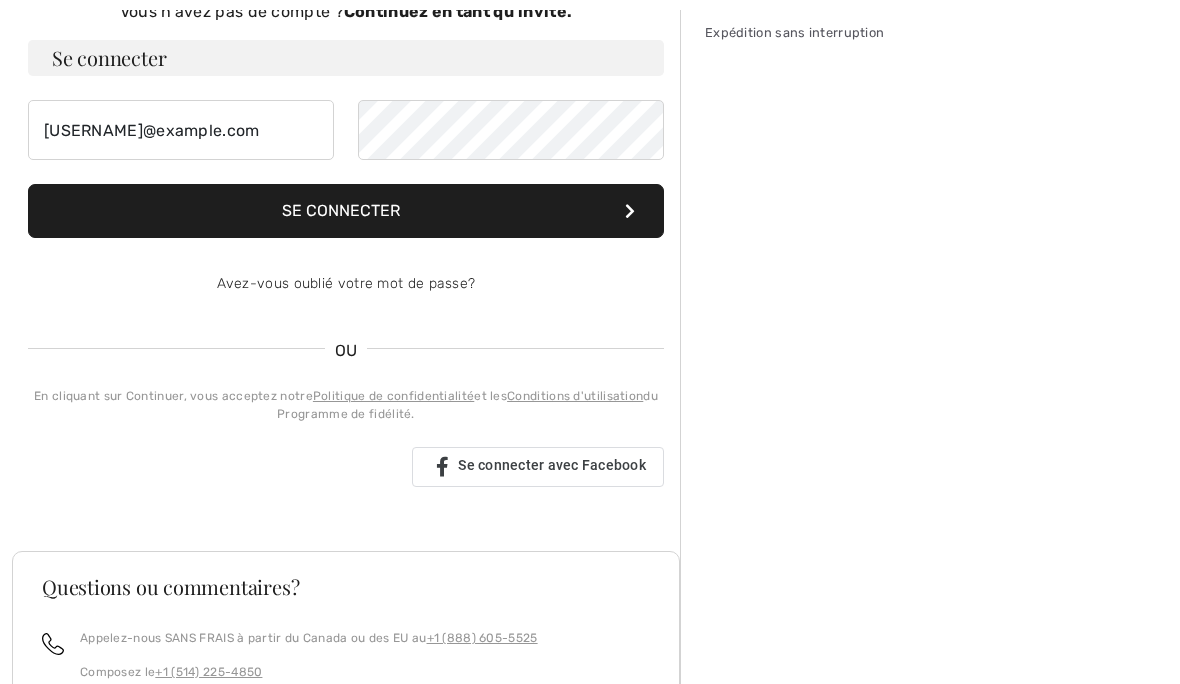 click on "Se connecter" at bounding box center [346, 212] 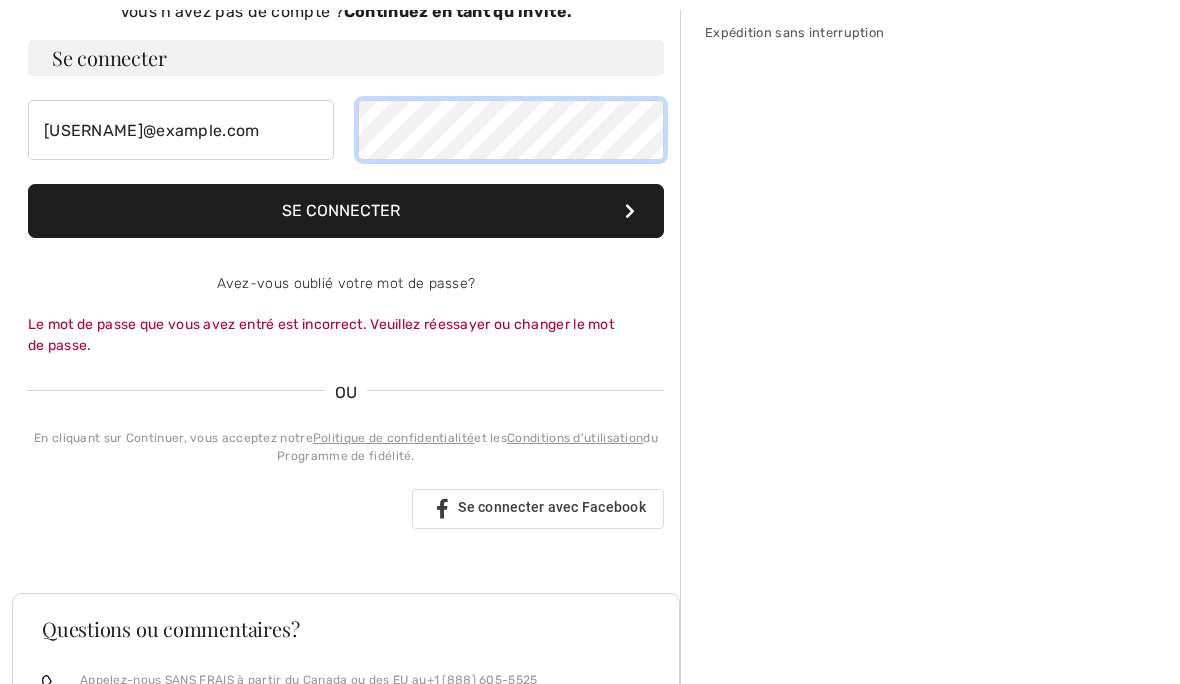 scroll, scrollTop: 249, scrollLeft: 0, axis: vertical 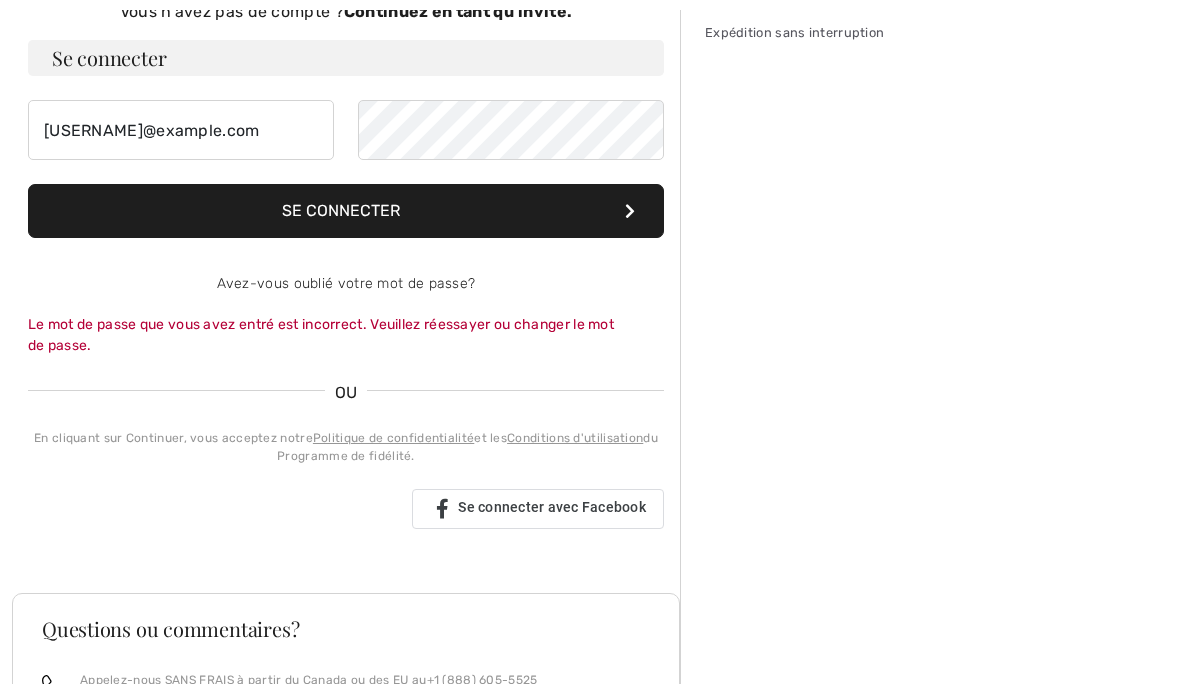 click on "Se connecter" at bounding box center [346, 212] 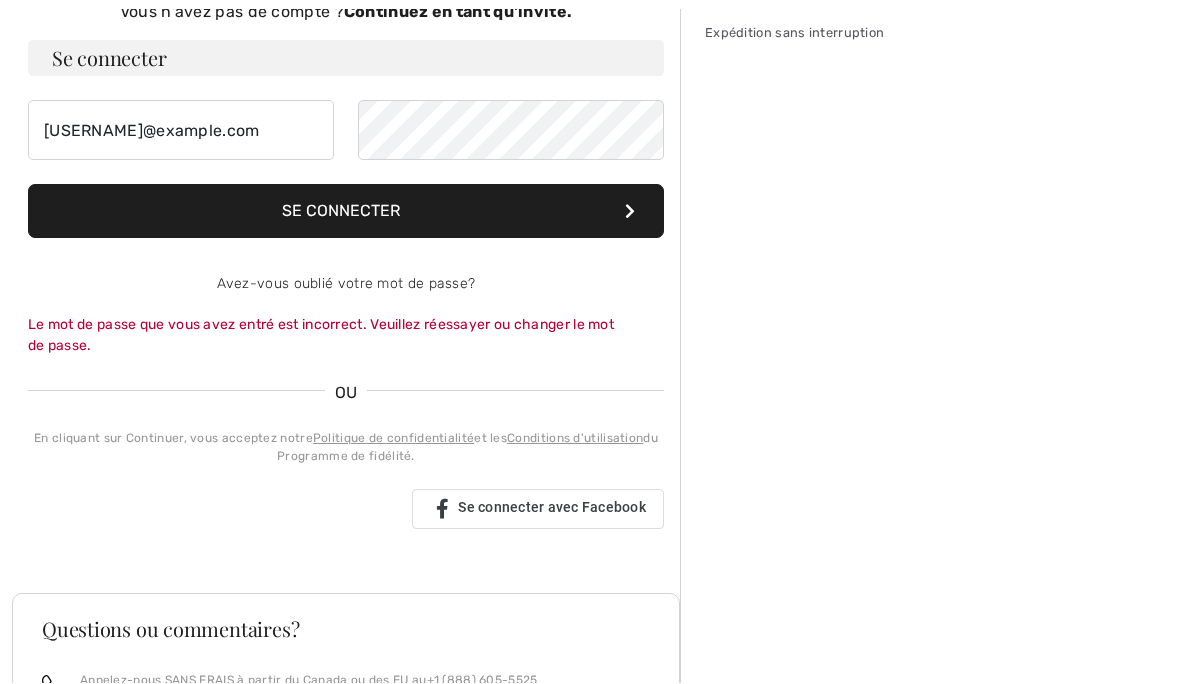 scroll, scrollTop: 250, scrollLeft: 0, axis: vertical 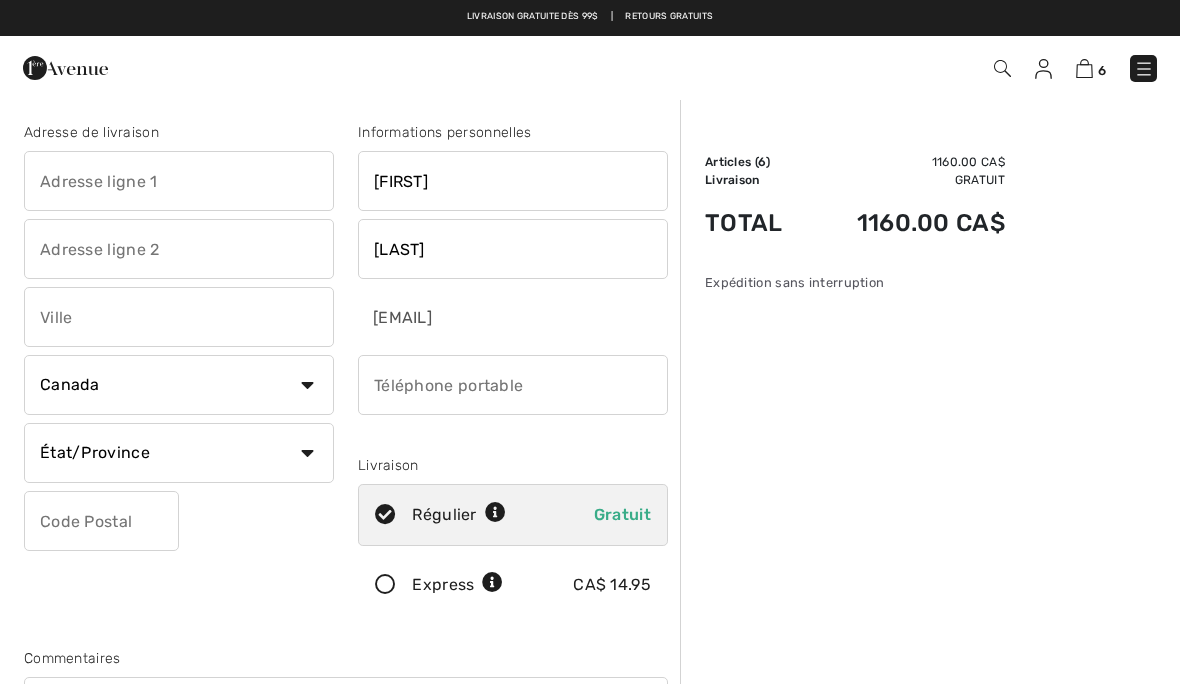 click at bounding box center (179, 181) 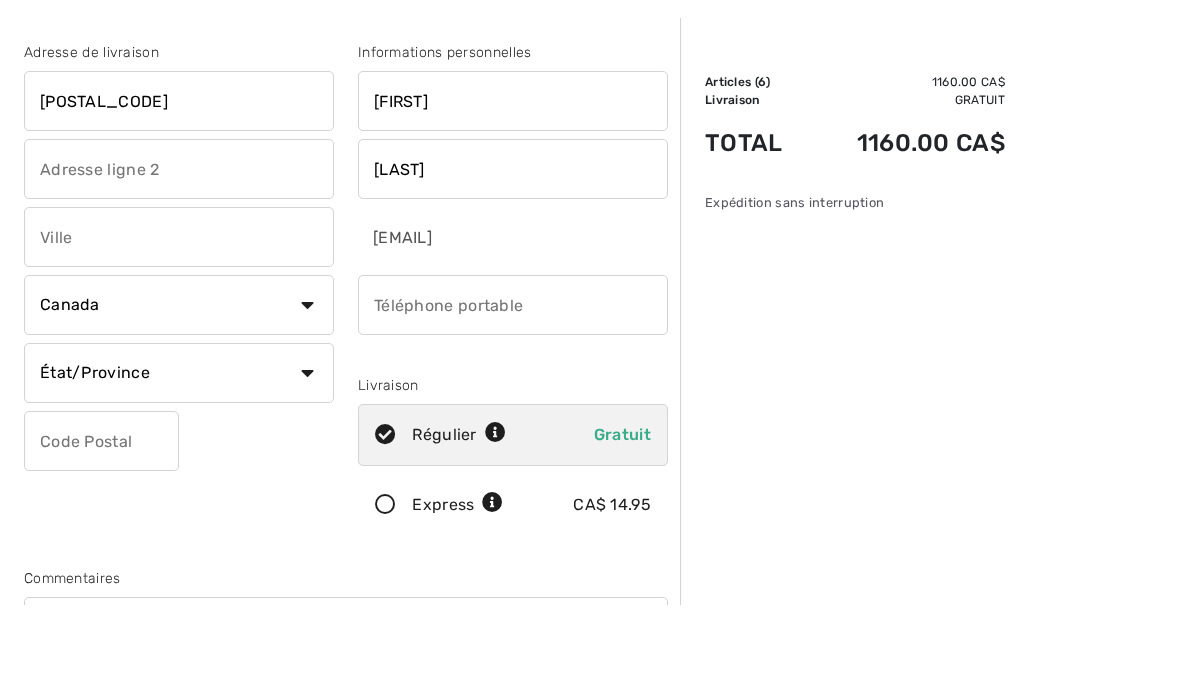 type on "[POSTAL_CODE]" 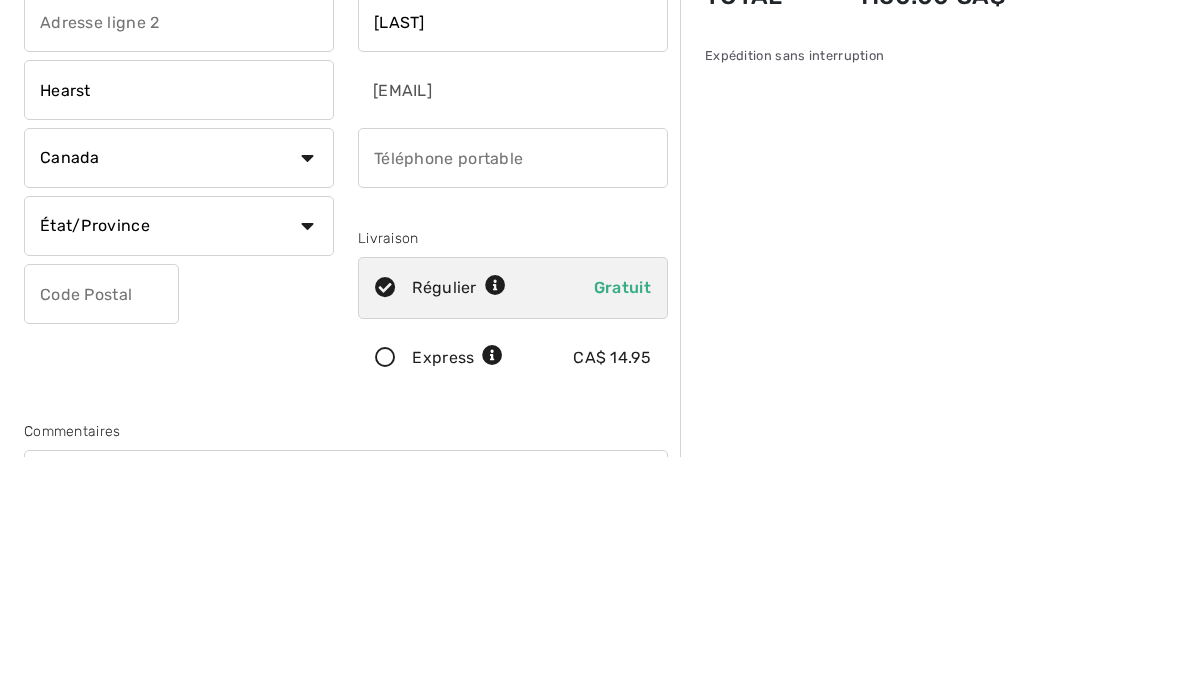 type on "Hearst" 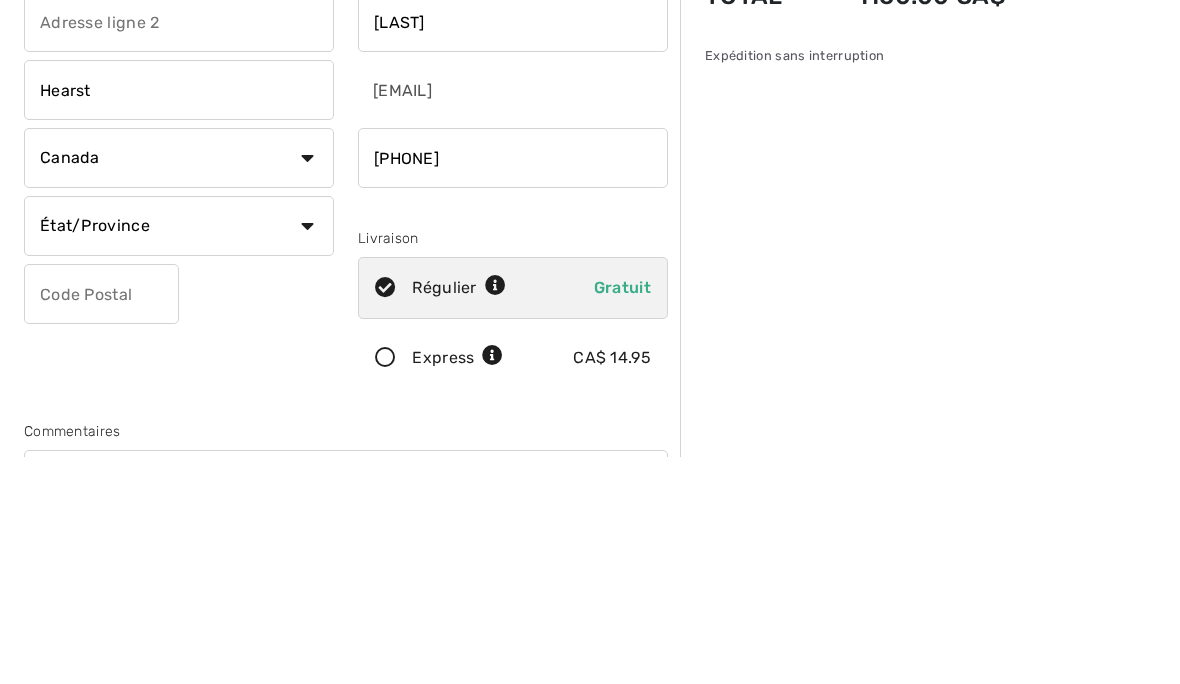 type on "7053623213" 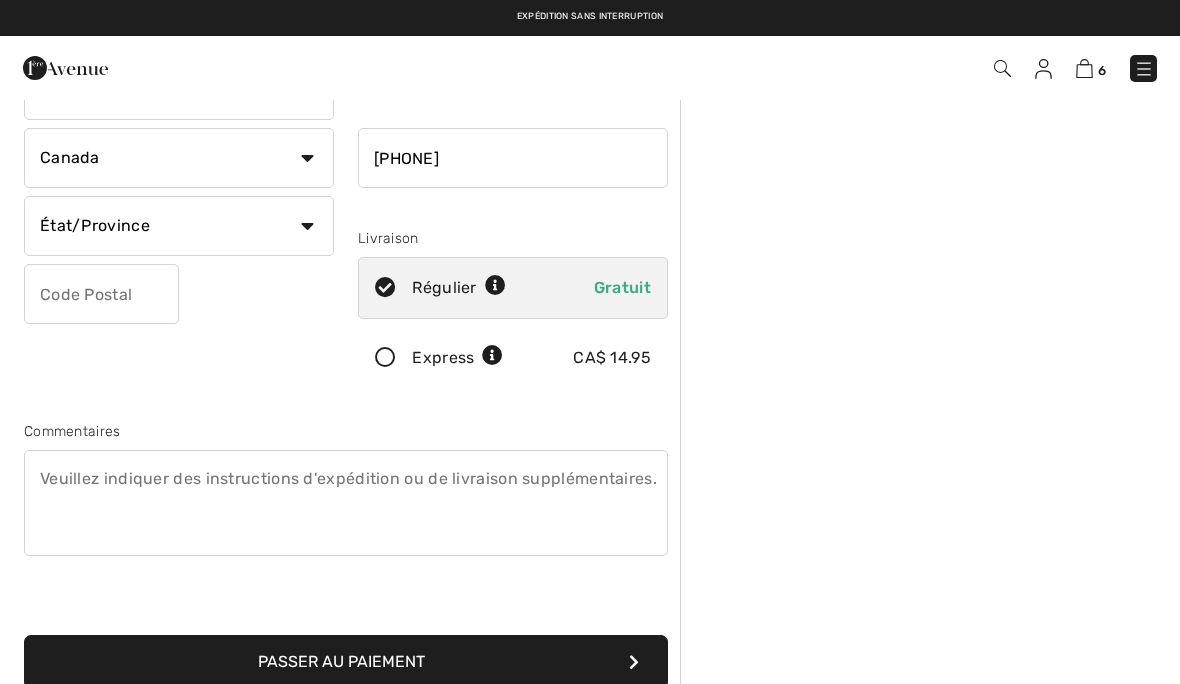 click on "État/Province
Alberta
Colombie-Britannique
Ile-du-Prince-Edward
Manitoba
Nouveau-Brunswick
Nouvelle-Ecosse
Nunavut
Ontario
Québec
Saskatchewan
Terre-Neuve-et-Labrador
Territoires-du-Nord-Ouest
Yukon" at bounding box center (179, 226) 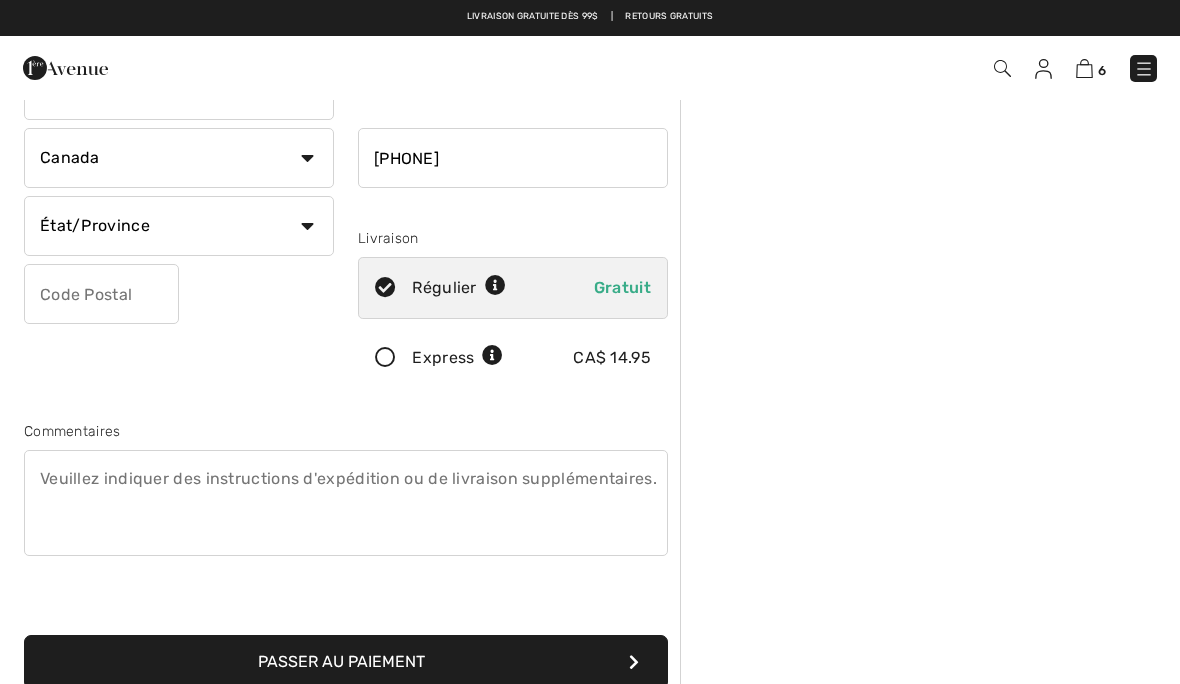 select on "ON" 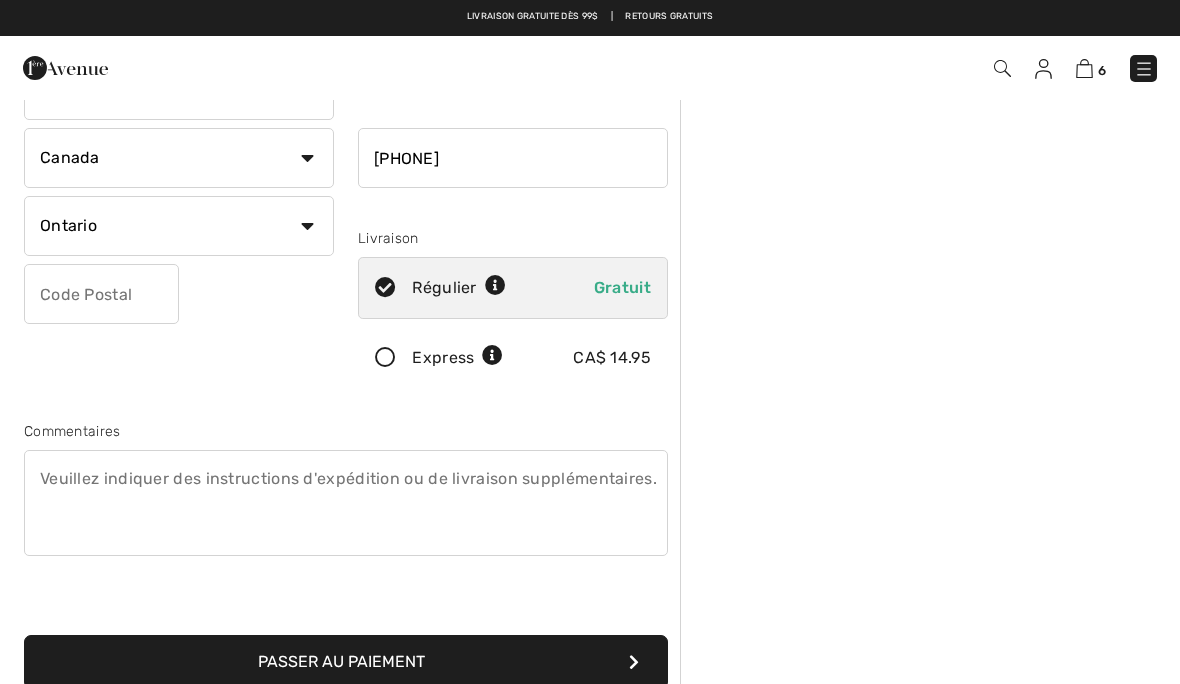 click at bounding box center (101, 294) 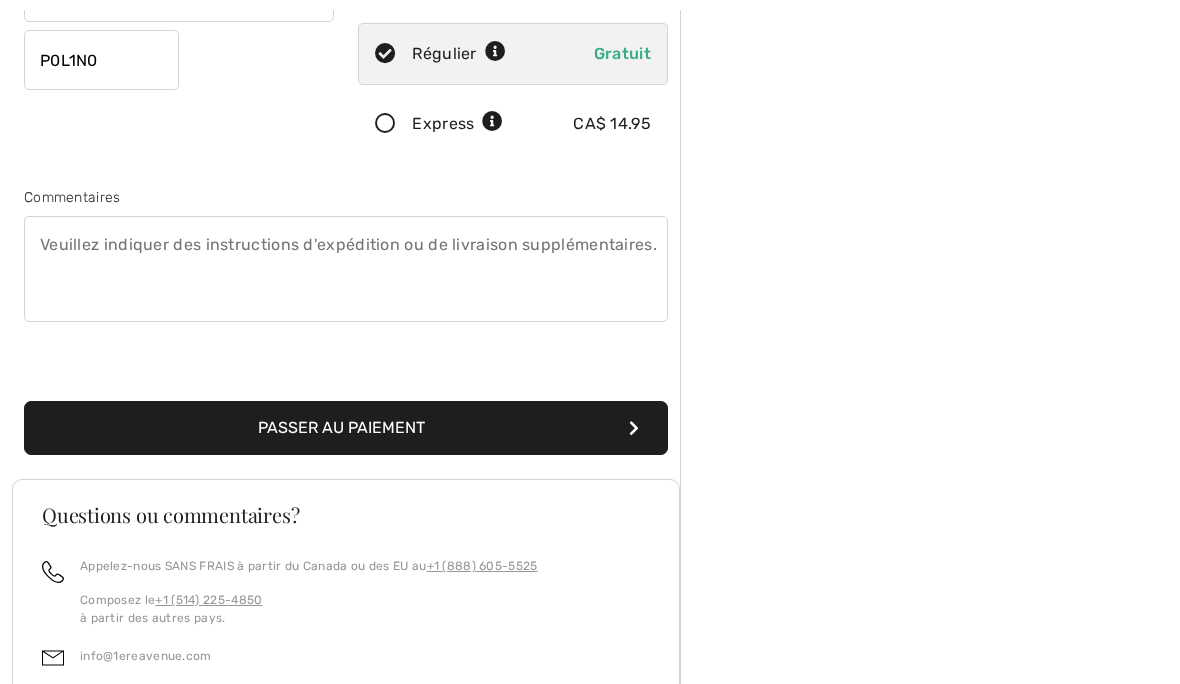 scroll, scrollTop: 463, scrollLeft: 0, axis: vertical 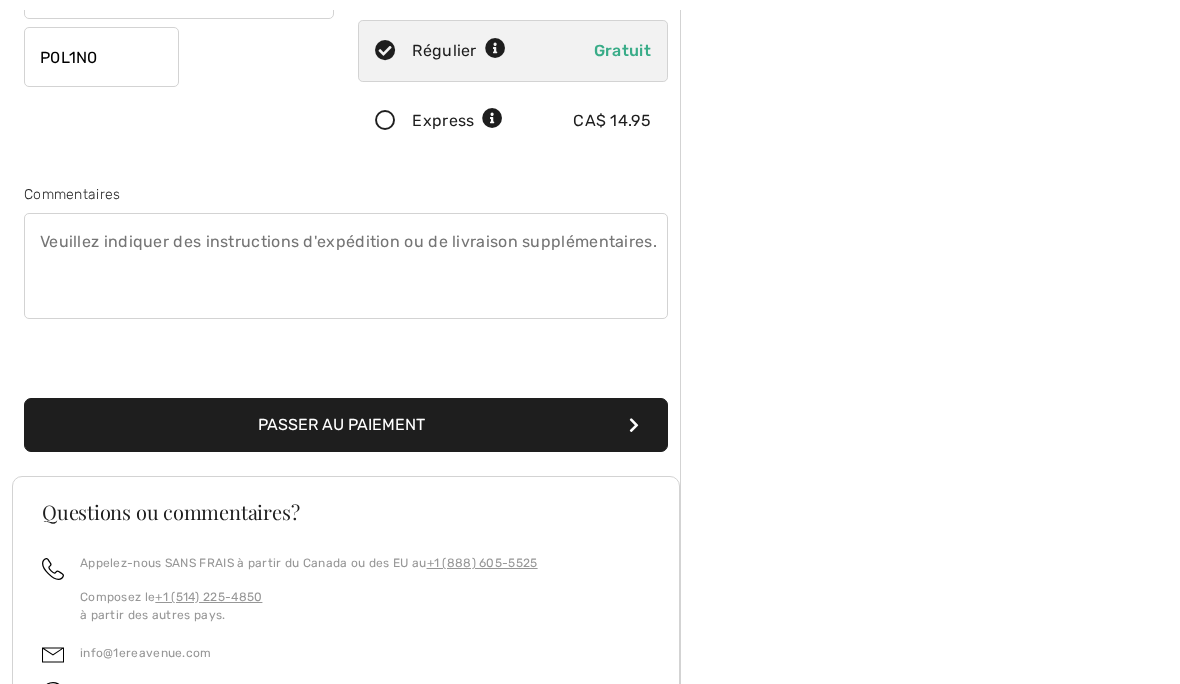 type on "P0L1N0" 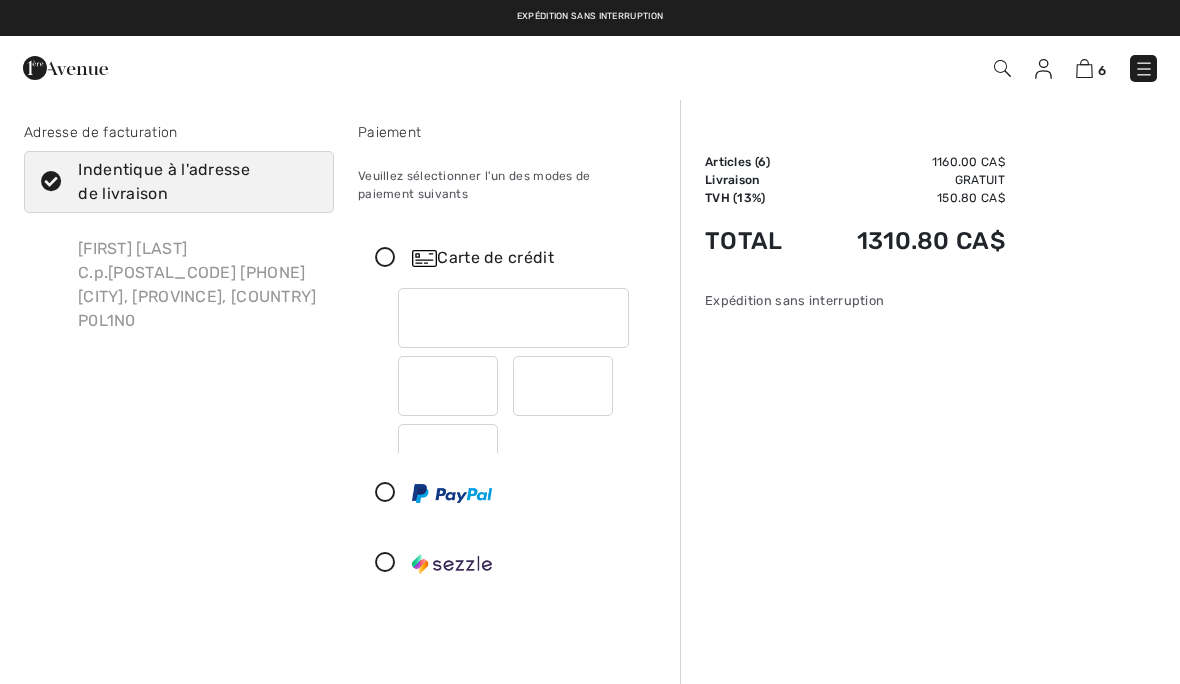 scroll, scrollTop: 0, scrollLeft: 0, axis: both 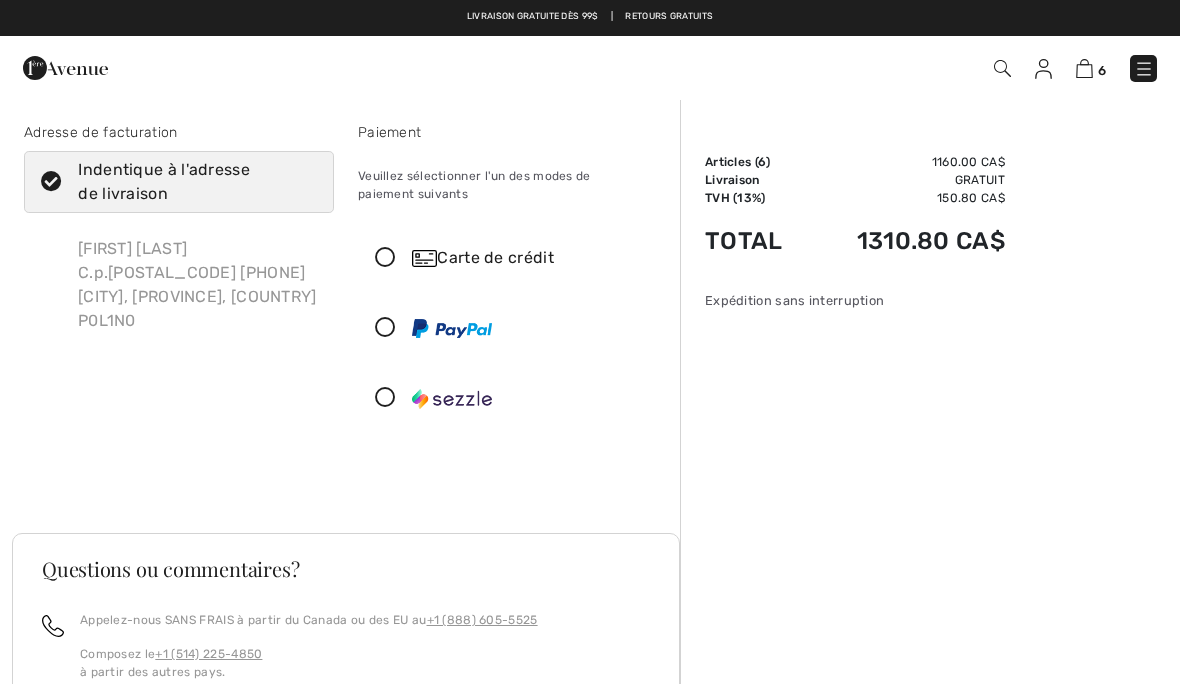 click at bounding box center [385, 258] 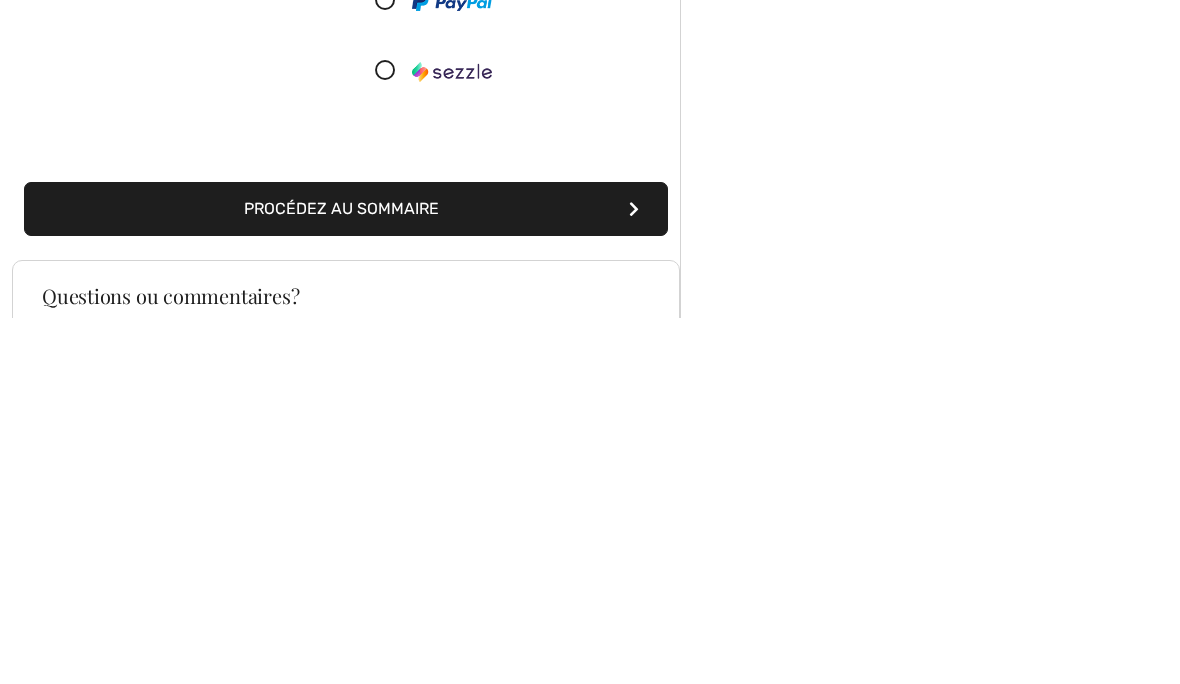 scroll, scrollTop: 222, scrollLeft: 0, axis: vertical 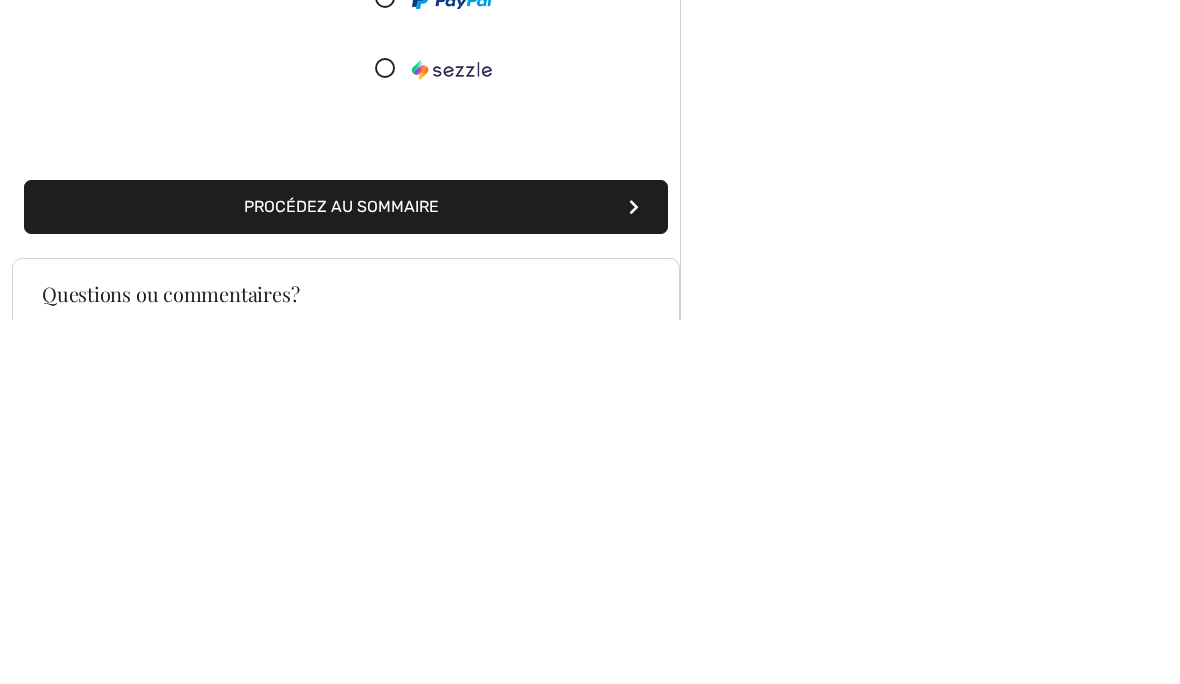 click on "Procédez au sommaire" at bounding box center (346, 572) 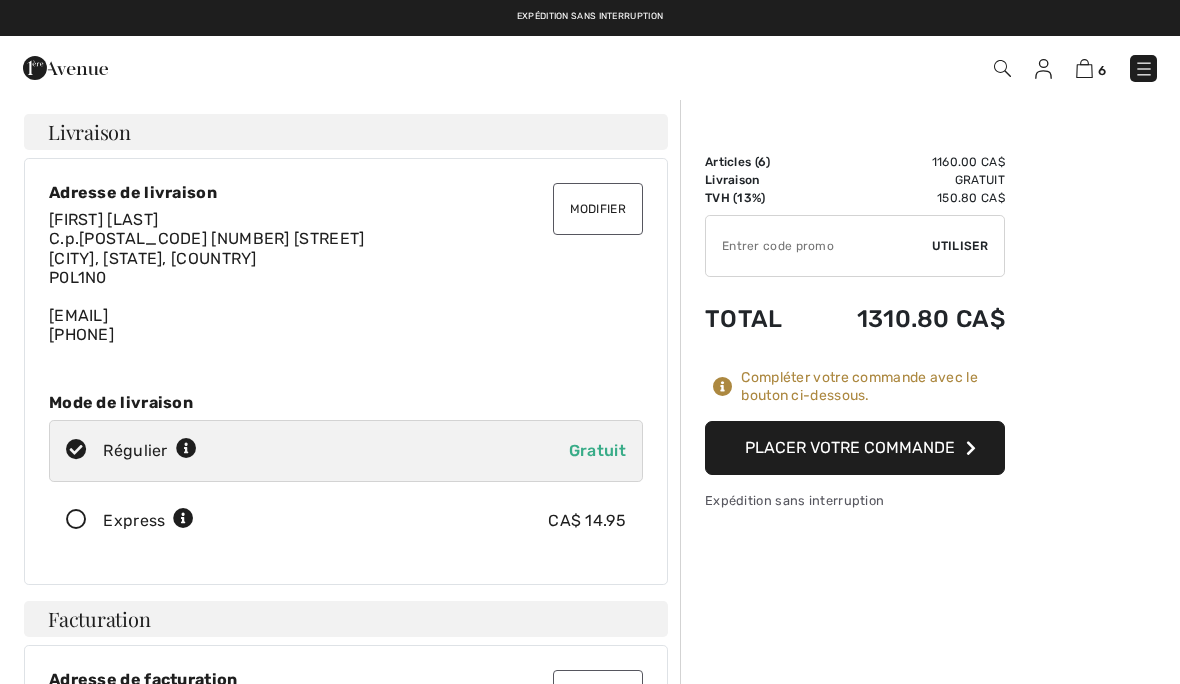 scroll, scrollTop: 0, scrollLeft: 0, axis: both 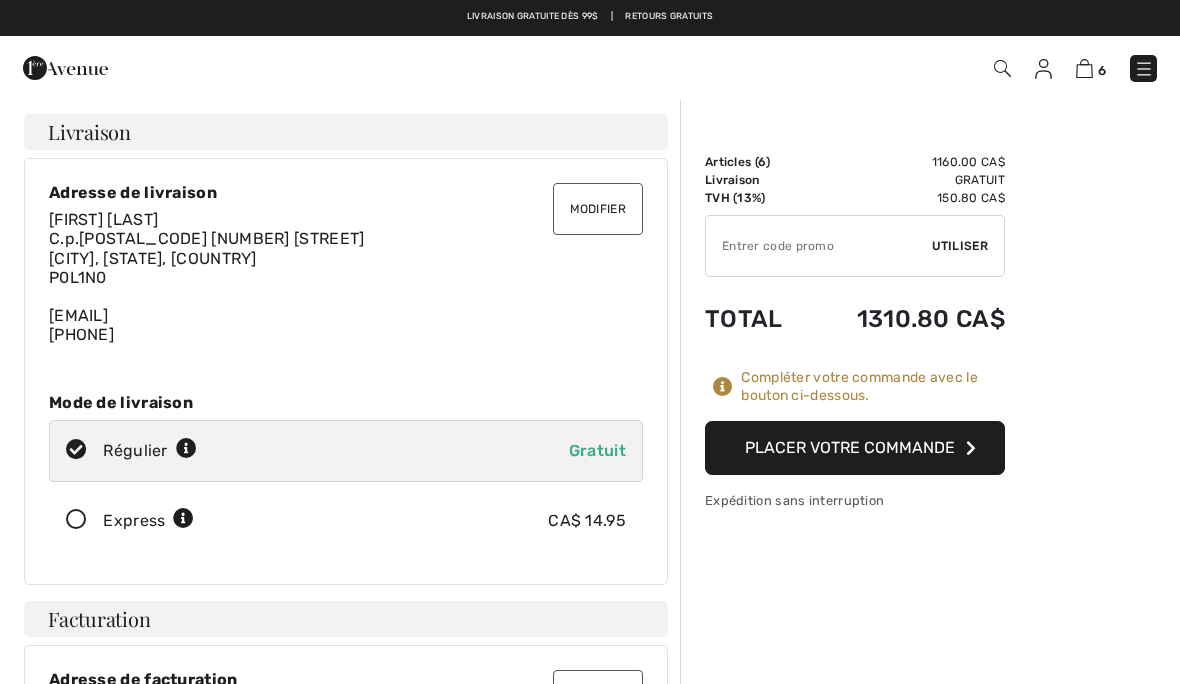 click on "Placer votre commande" at bounding box center [855, 448] 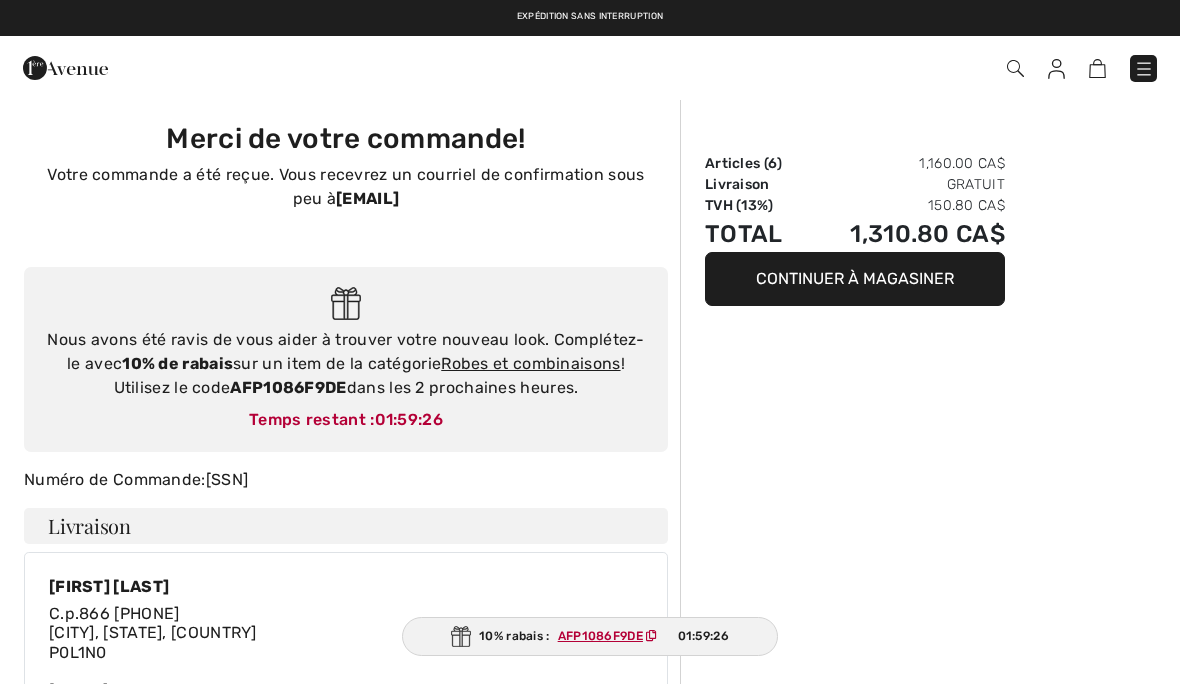 scroll, scrollTop: 0, scrollLeft: 0, axis: both 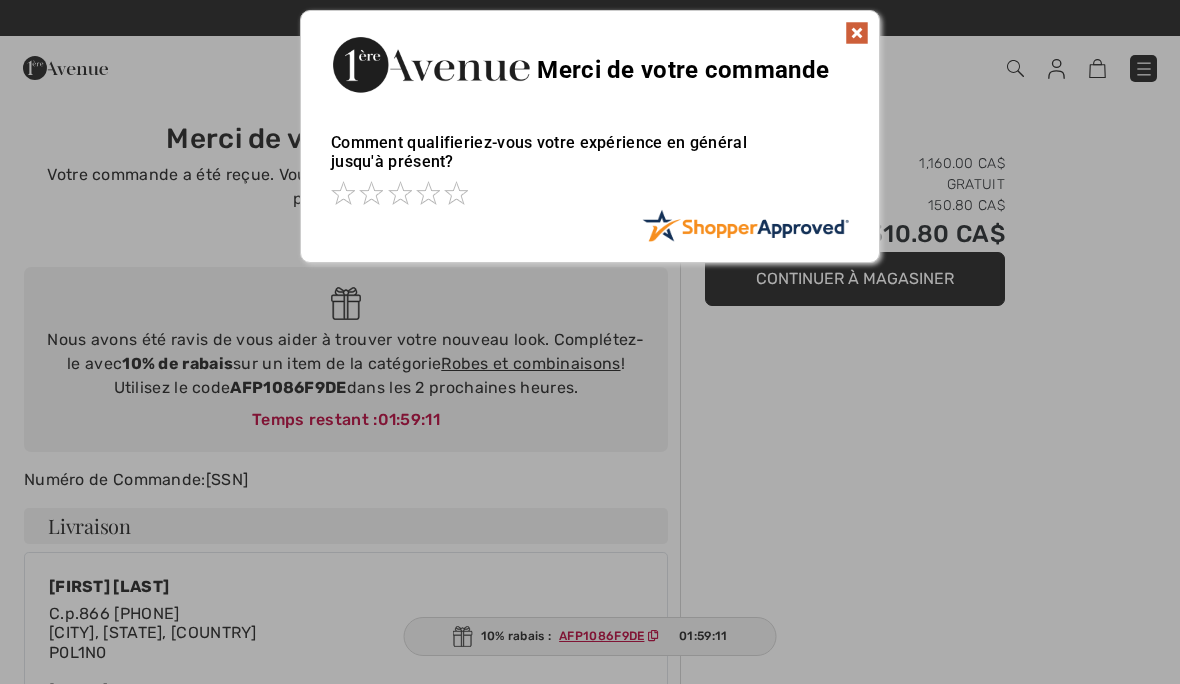 click at bounding box center (857, 33) 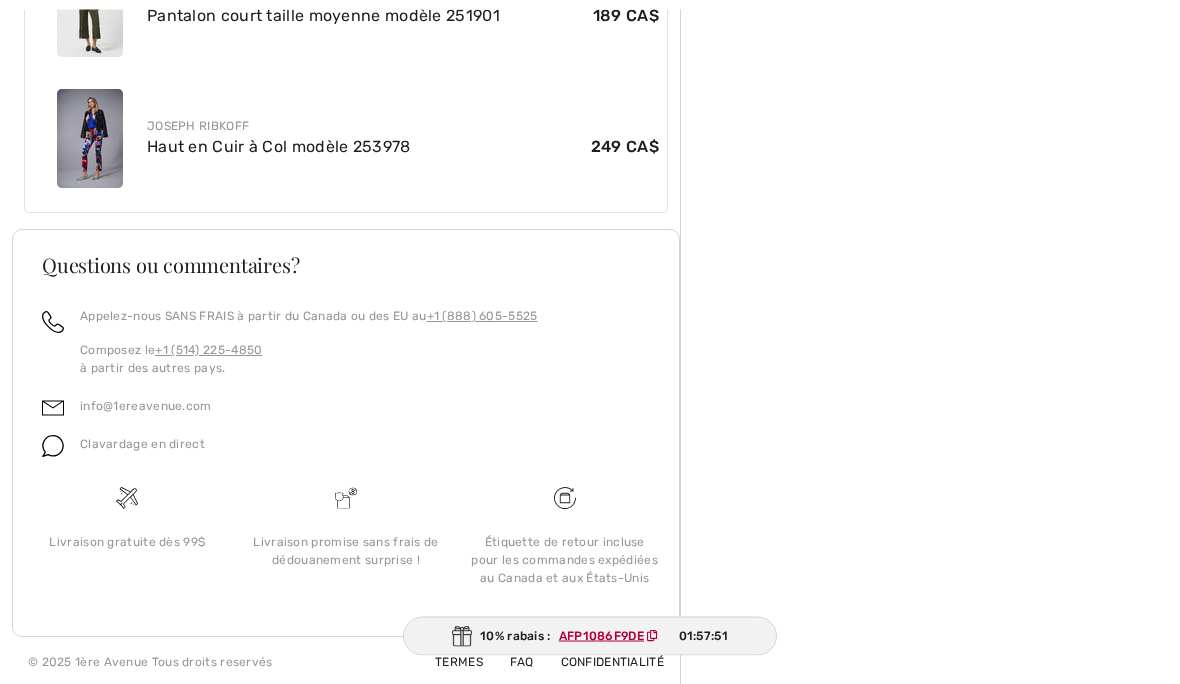 scroll, scrollTop: 1736, scrollLeft: 0, axis: vertical 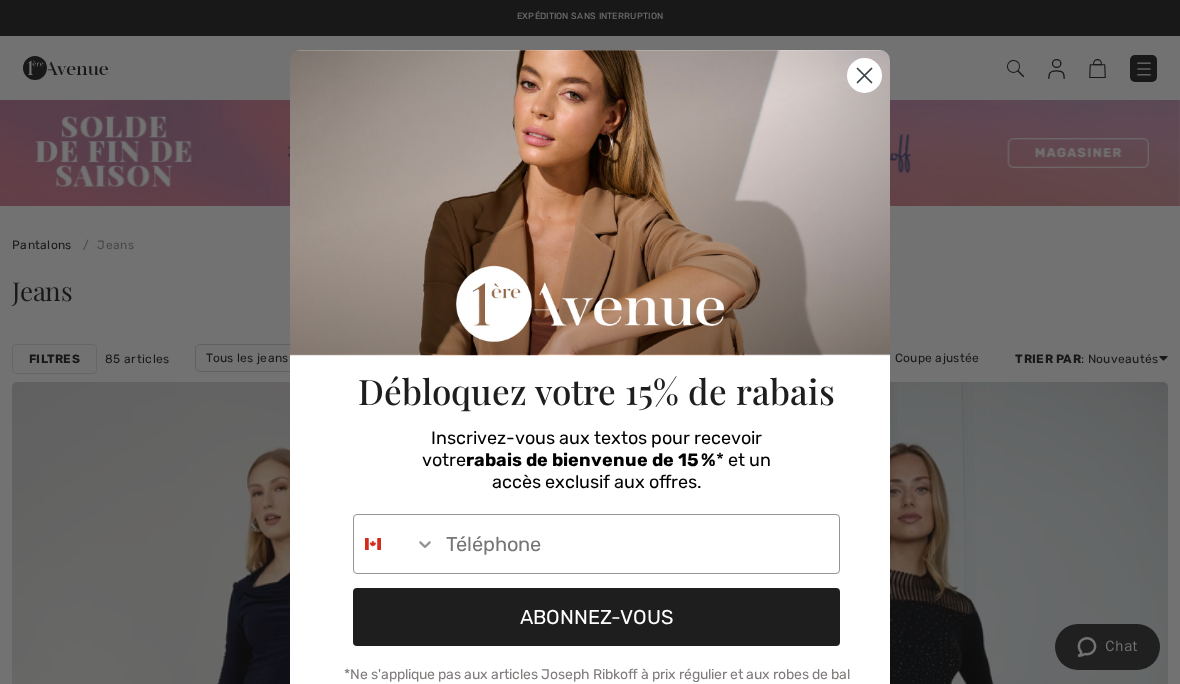 click 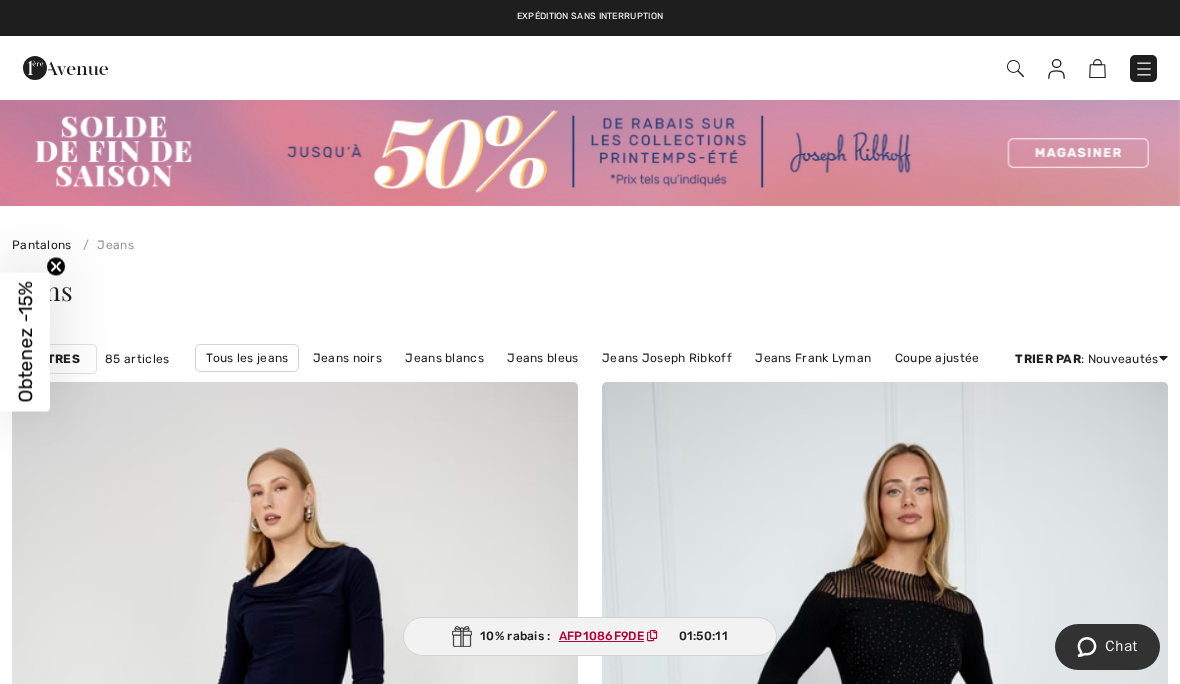 click at bounding box center [1144, 69] 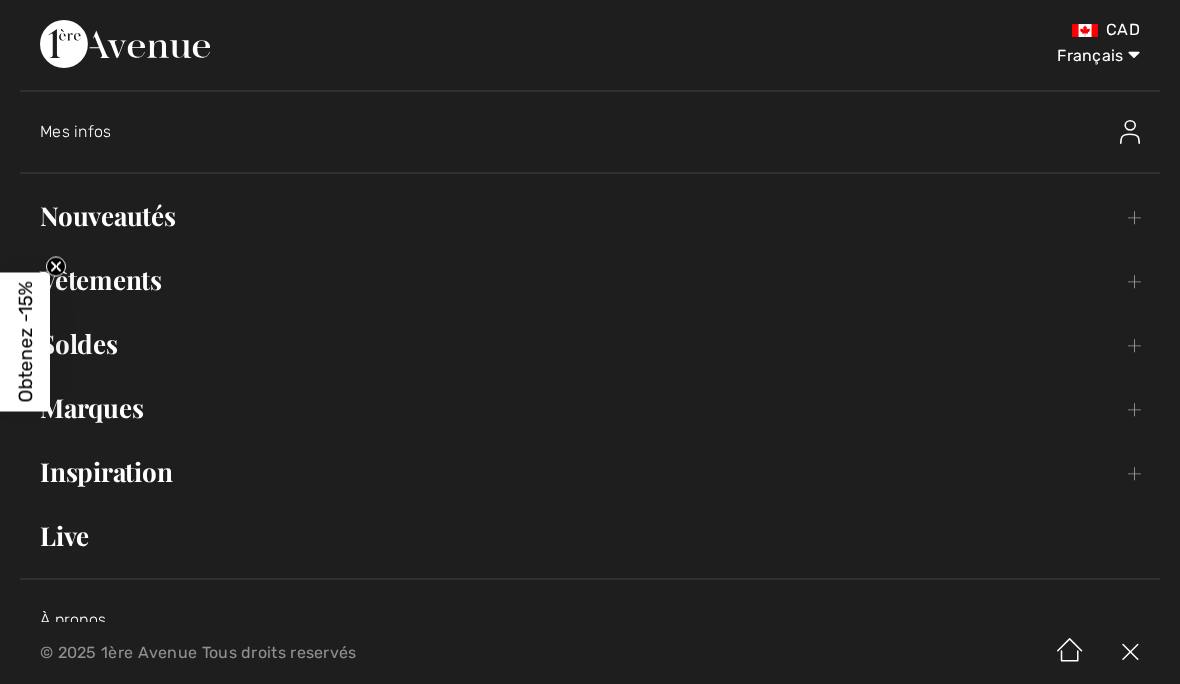 click on "Nouveautés Toggle submenu" at bounding box center (590, 216) 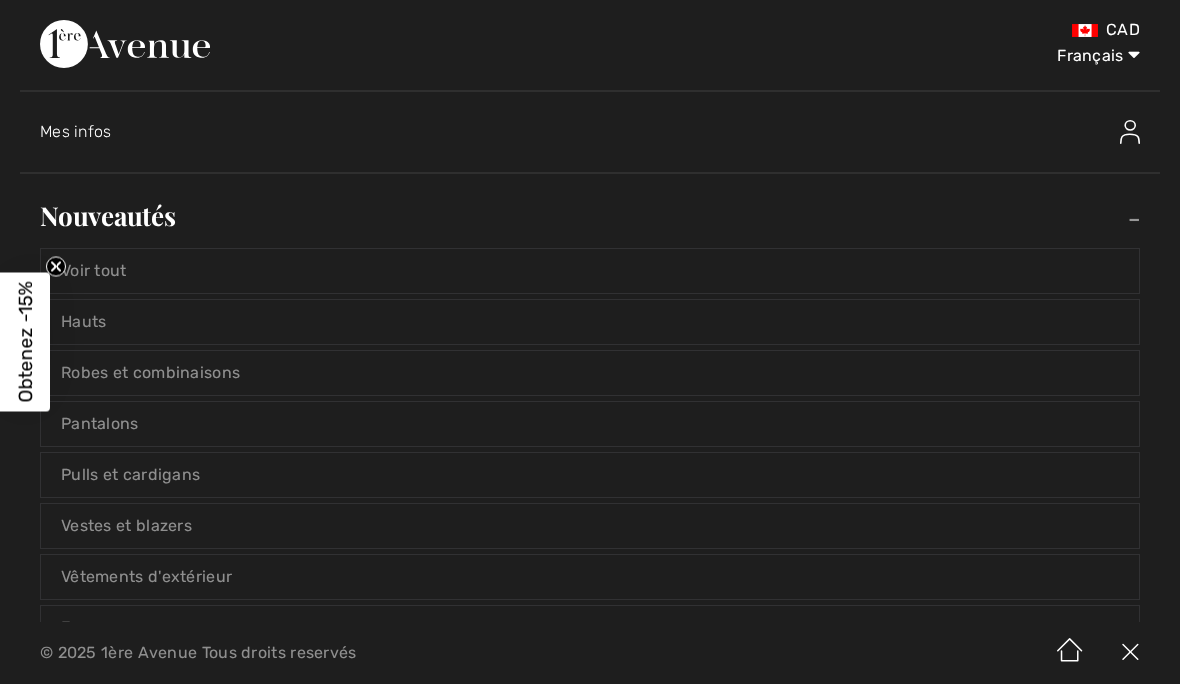 click on "Hauts" at bounding box center [590, 322] 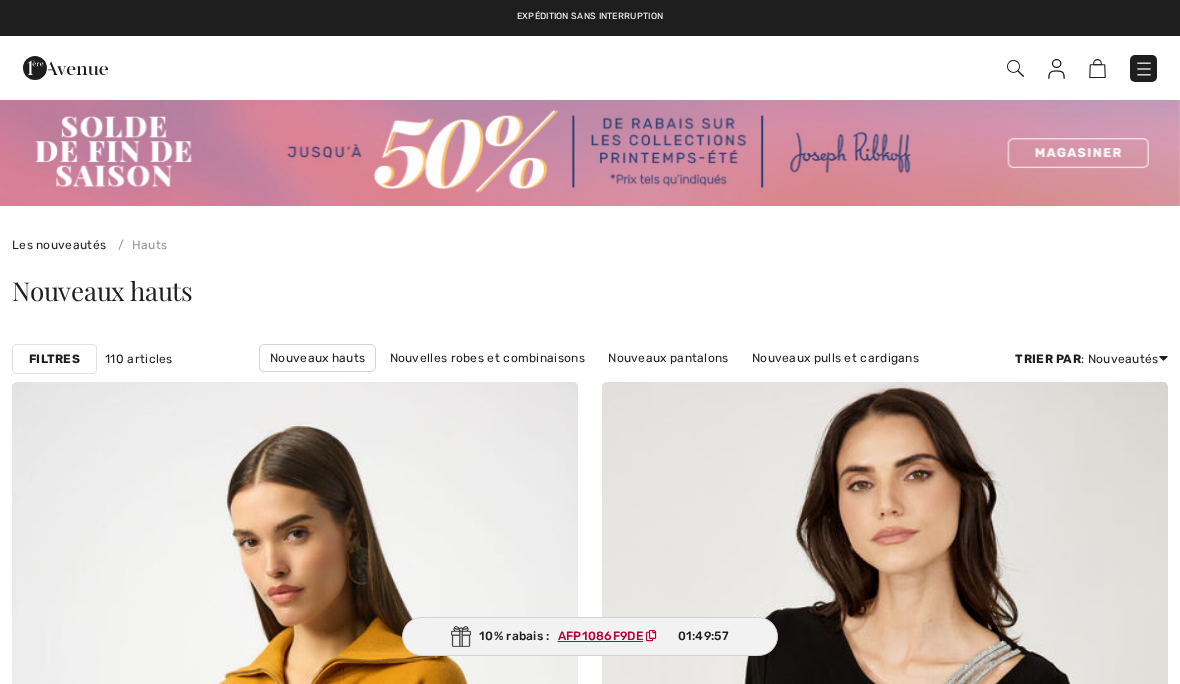 scroll, scrollTop: 0, scrollLeft: 0, axis: both 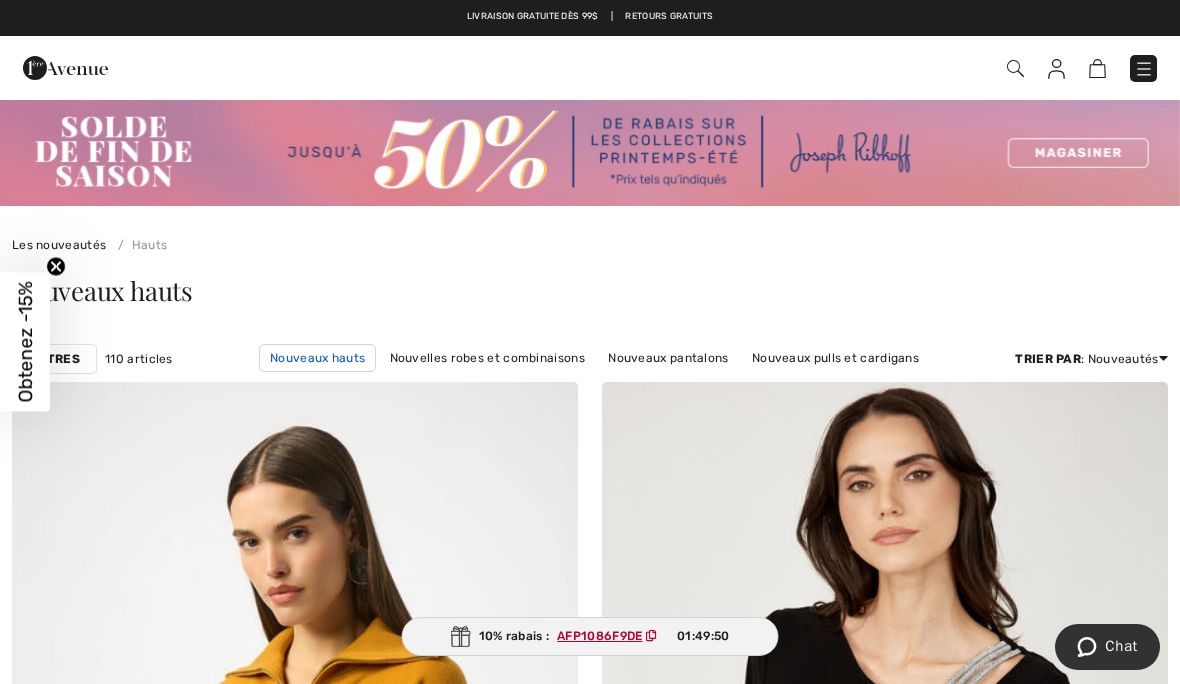 click on "Nouveaux hauts" at bounding box center (317, 358) 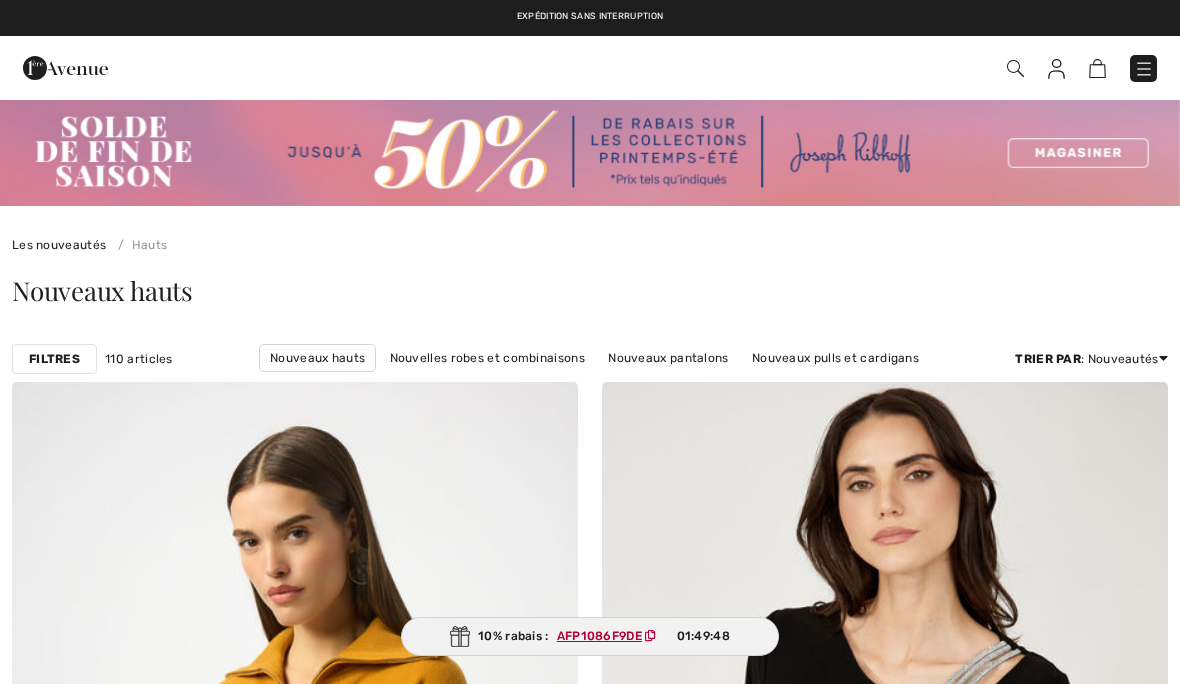 scroll, scrollTop: 0, scrollLeft: 0, axis: both 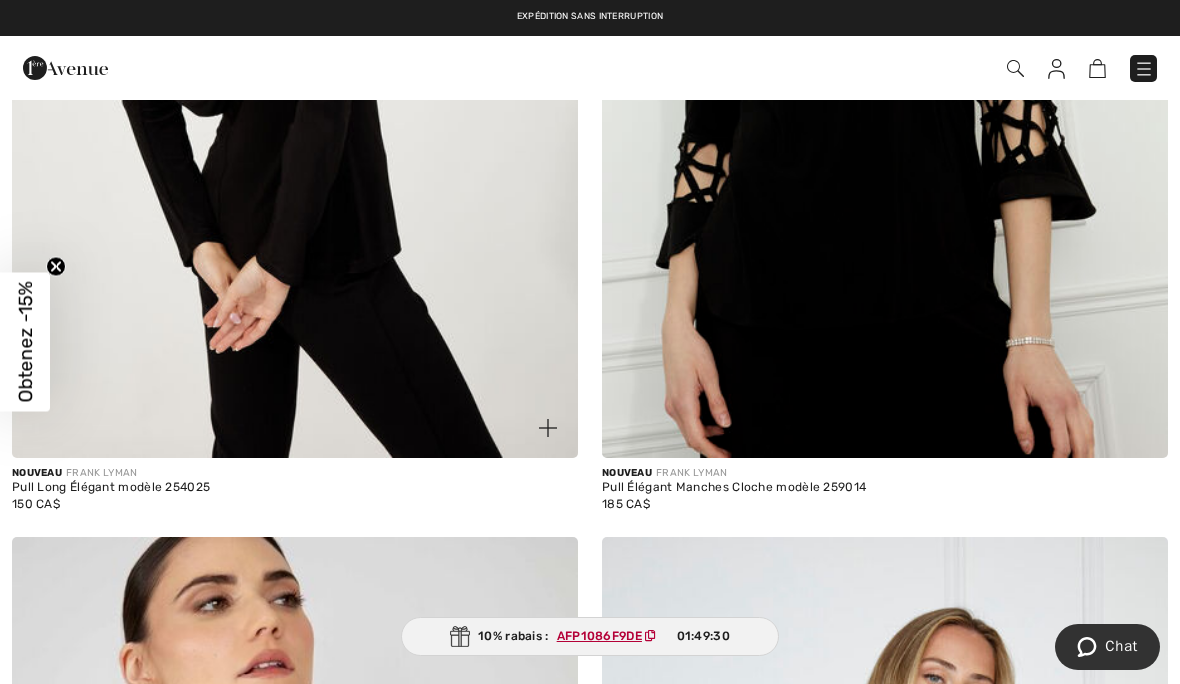 click on "Pull Long Élégant modèle 254025" at bounding box center [295, 488] 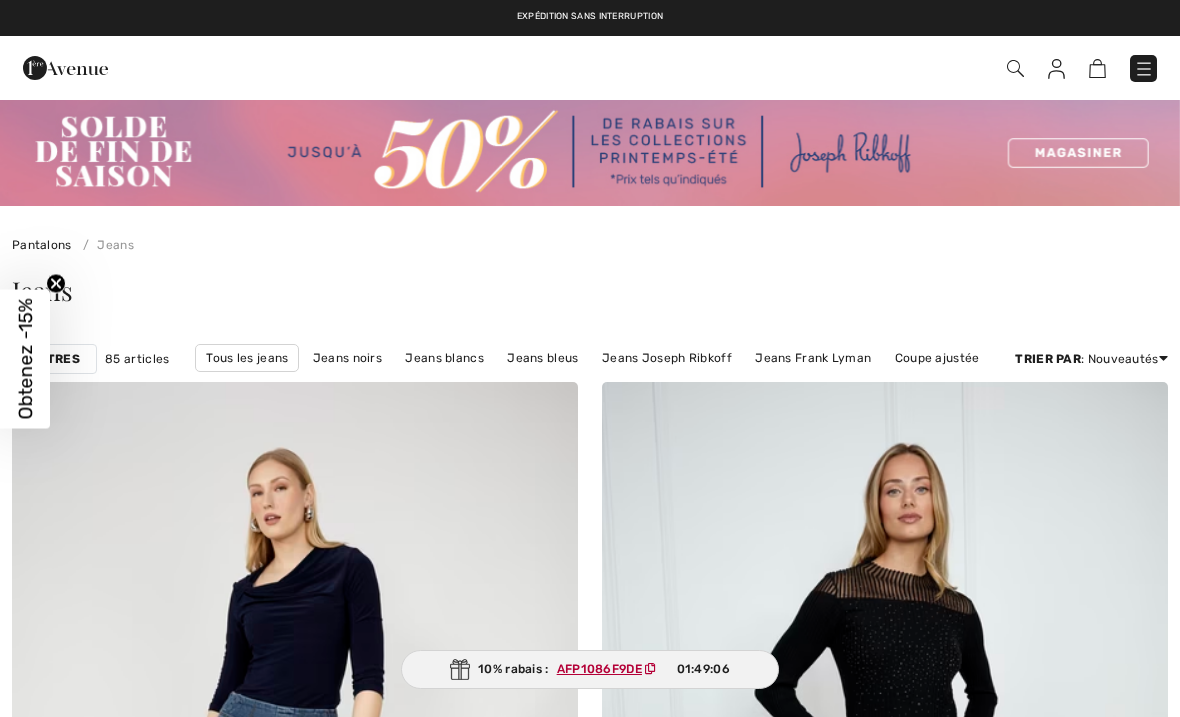 scroll, scrollTop: 0, scrollLeft: 0, axis: both 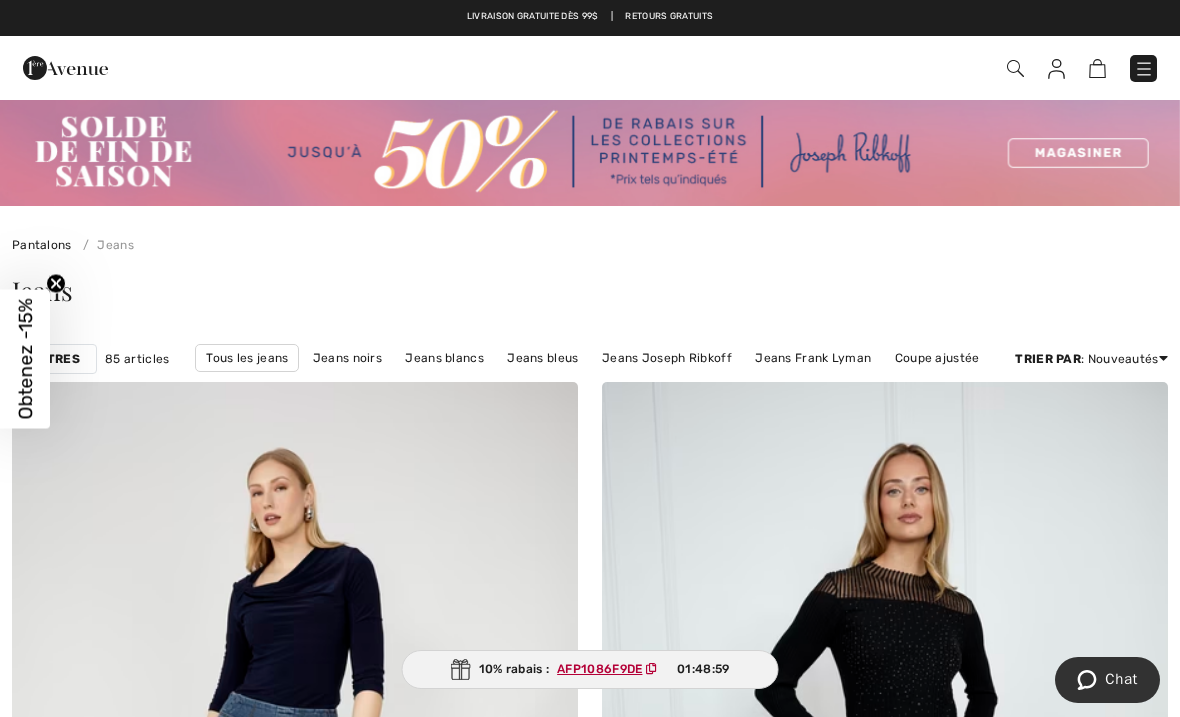click at bounding box center [1144, 69] 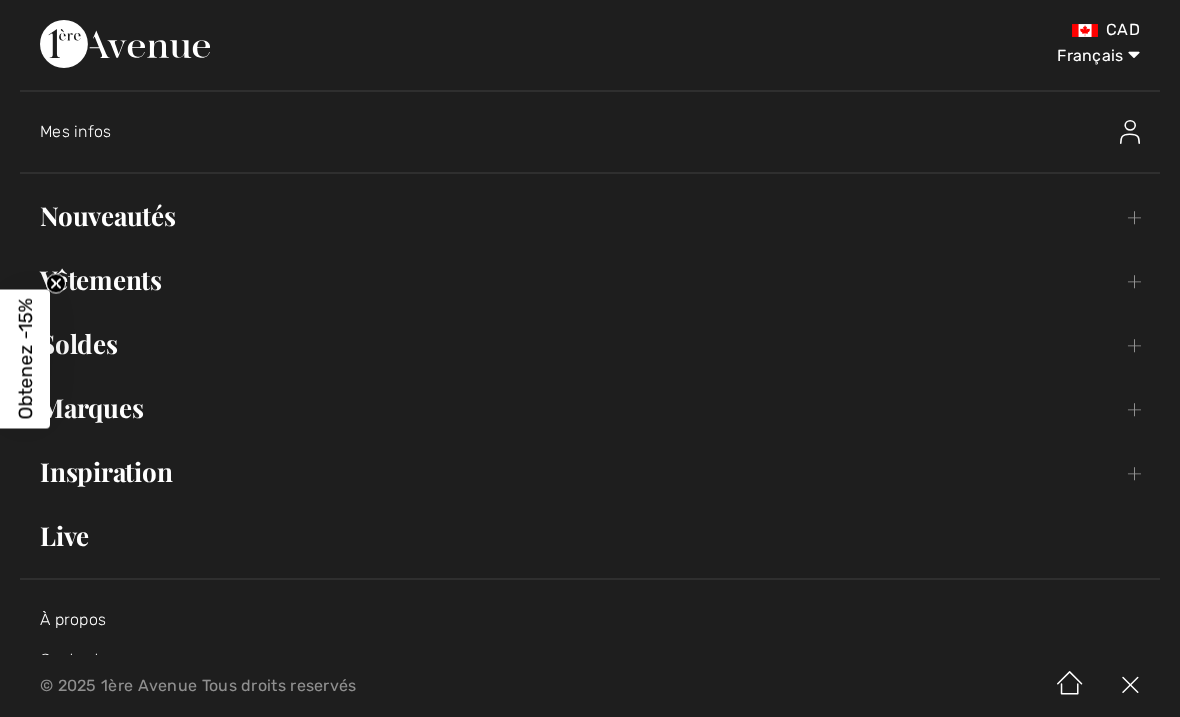 click on "Nouveautés Toggle submenu" at bounding box center [590, 216] 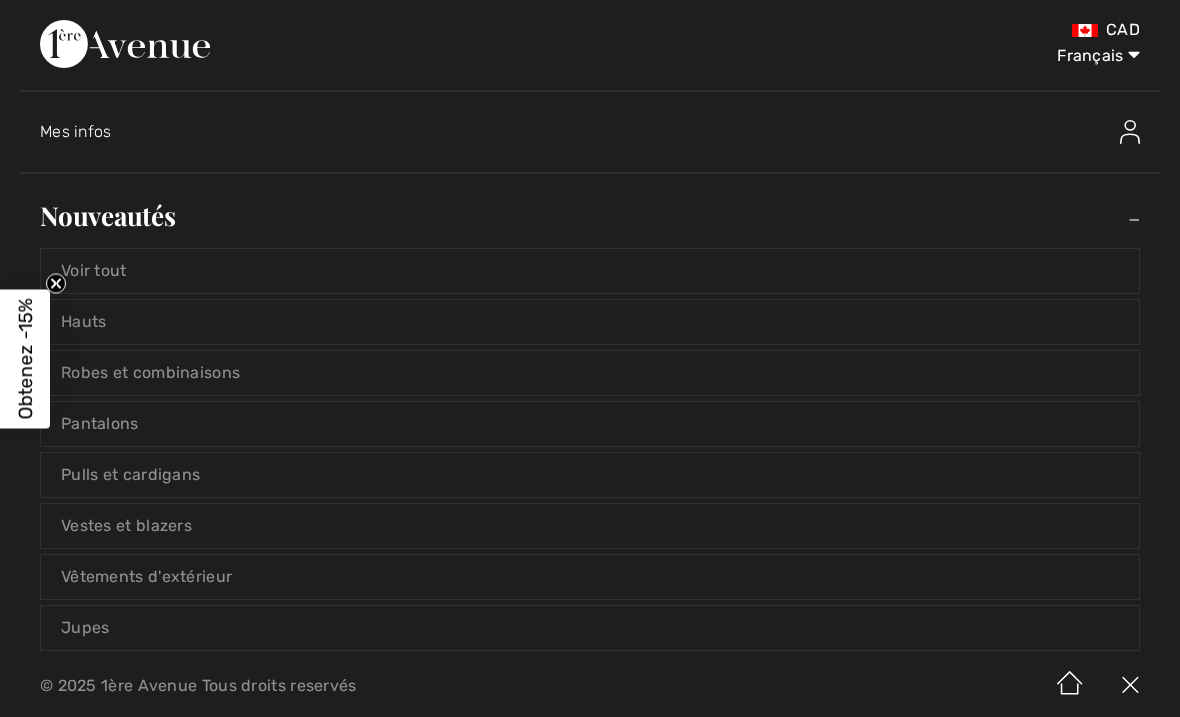 click on "Hauts" at bounding box center (590, 322) 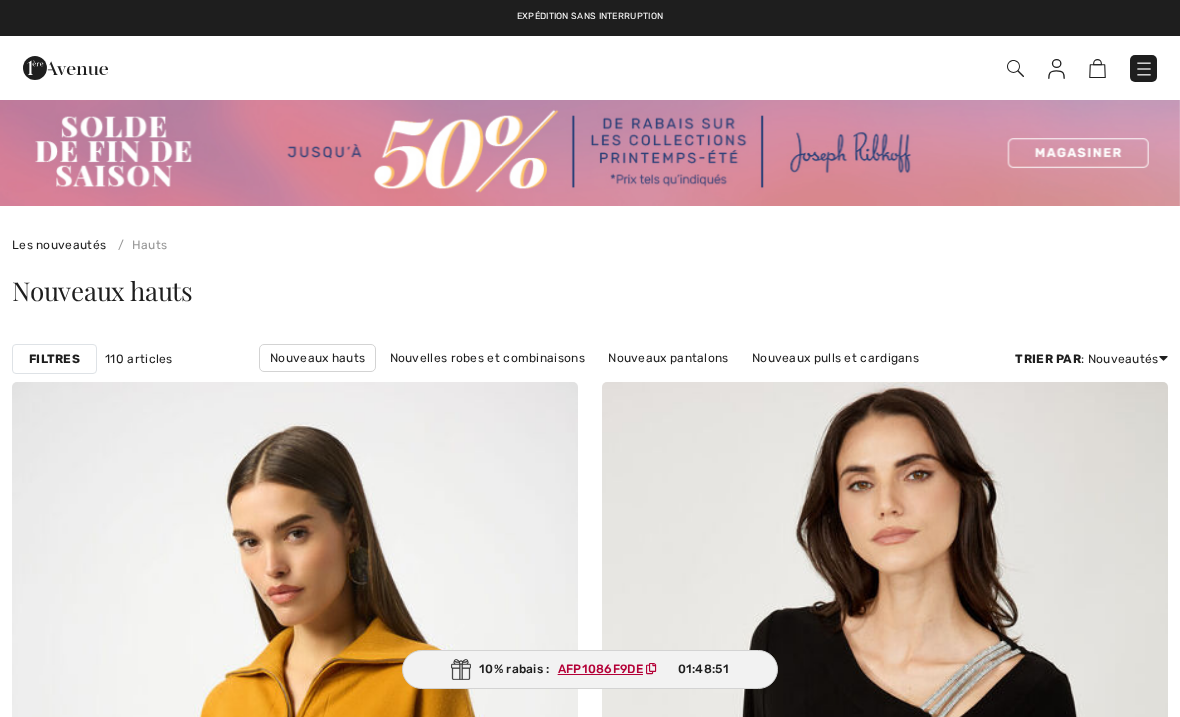 scroll, scrollTop: 0, scrollLeft: 0, axis: both 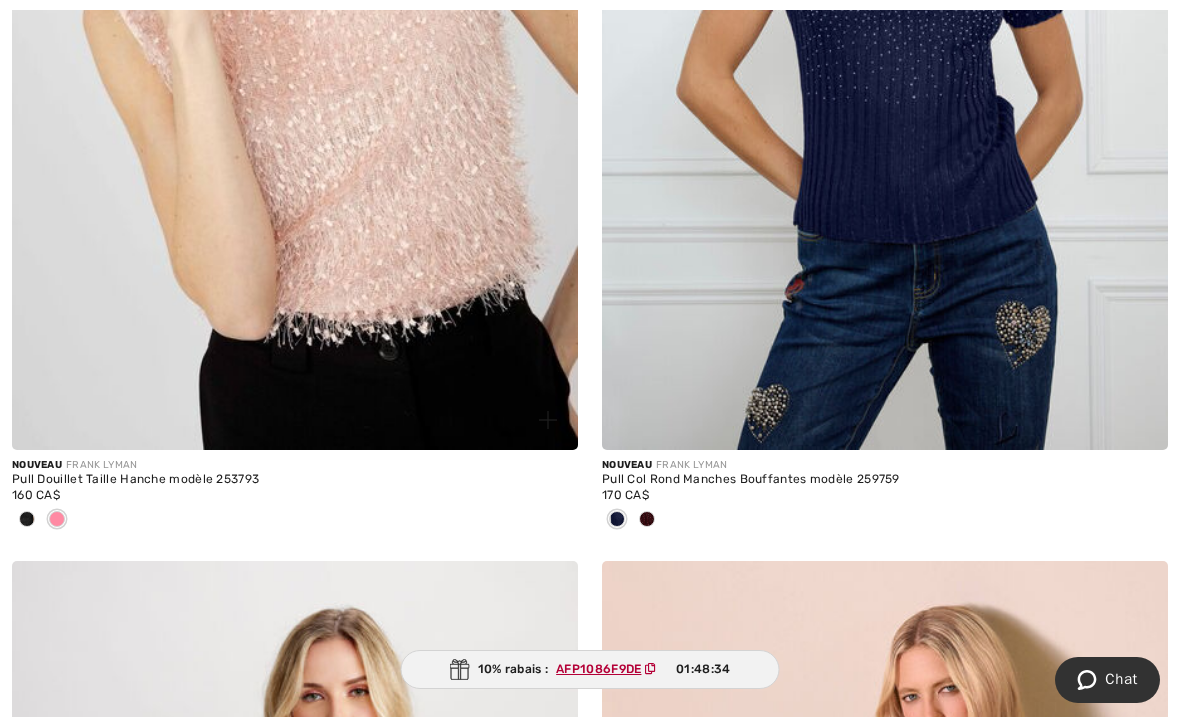 click at bounding box center [27, 519] 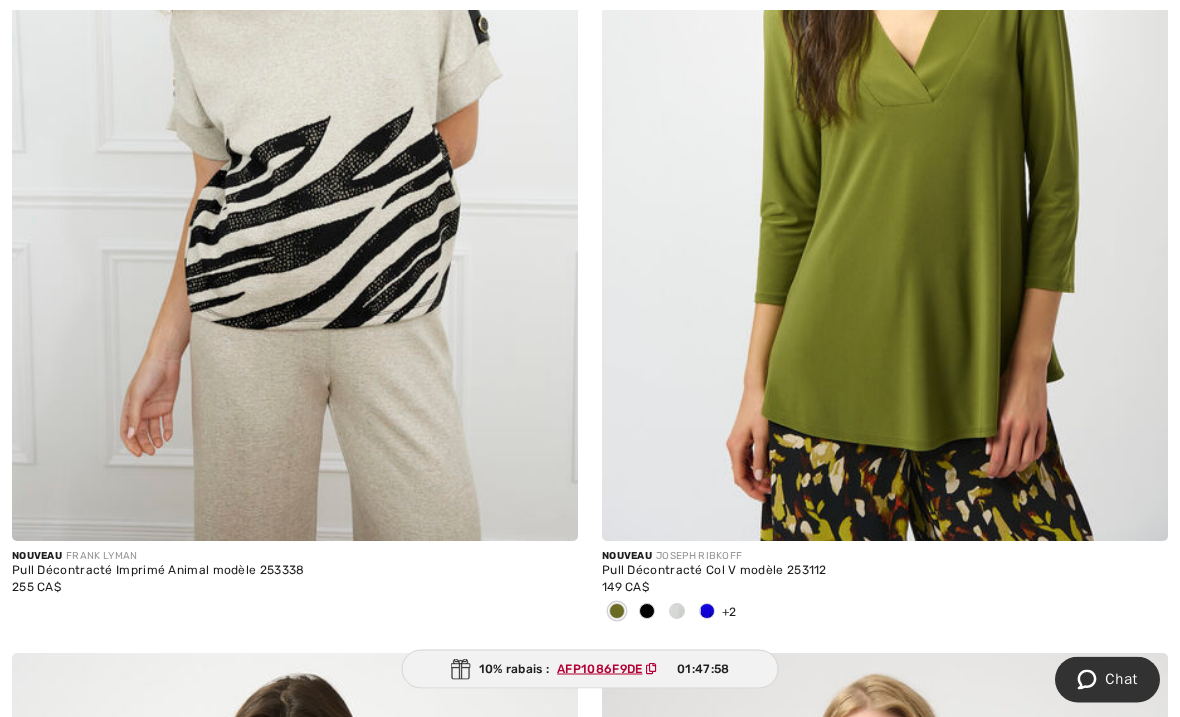 scroll, scrollTop: 16274, scrollLeft: 0, axis: vertical 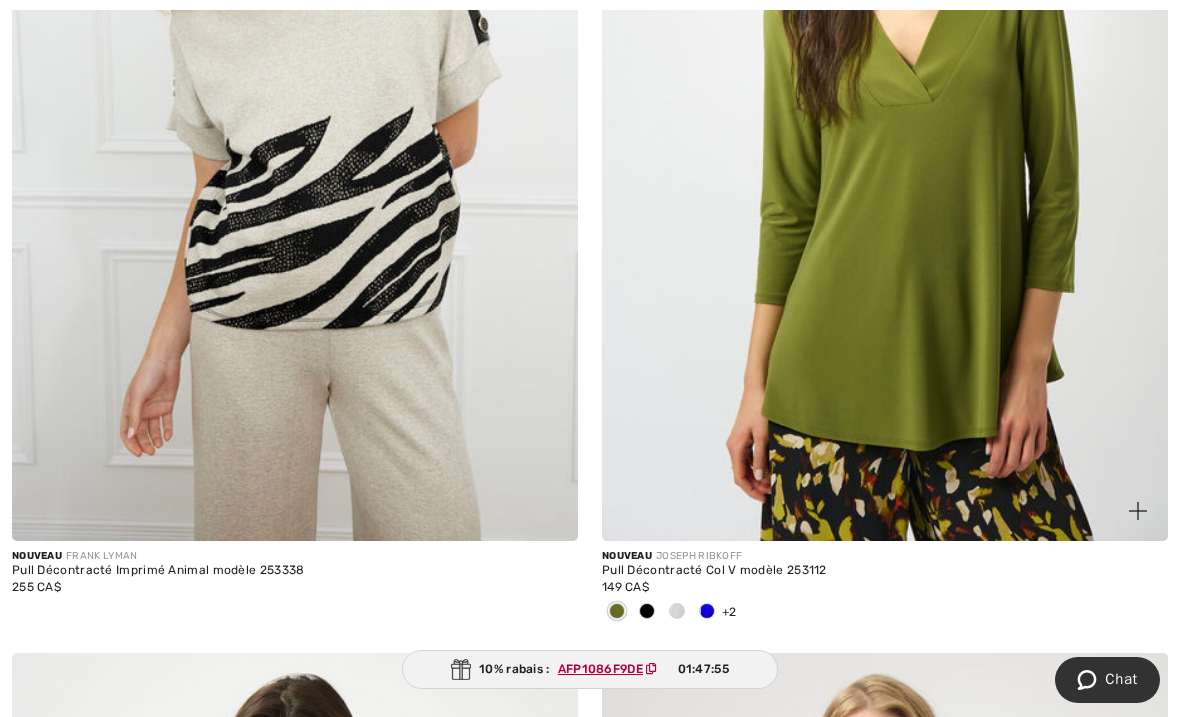 click at bounding box center (707, 612) 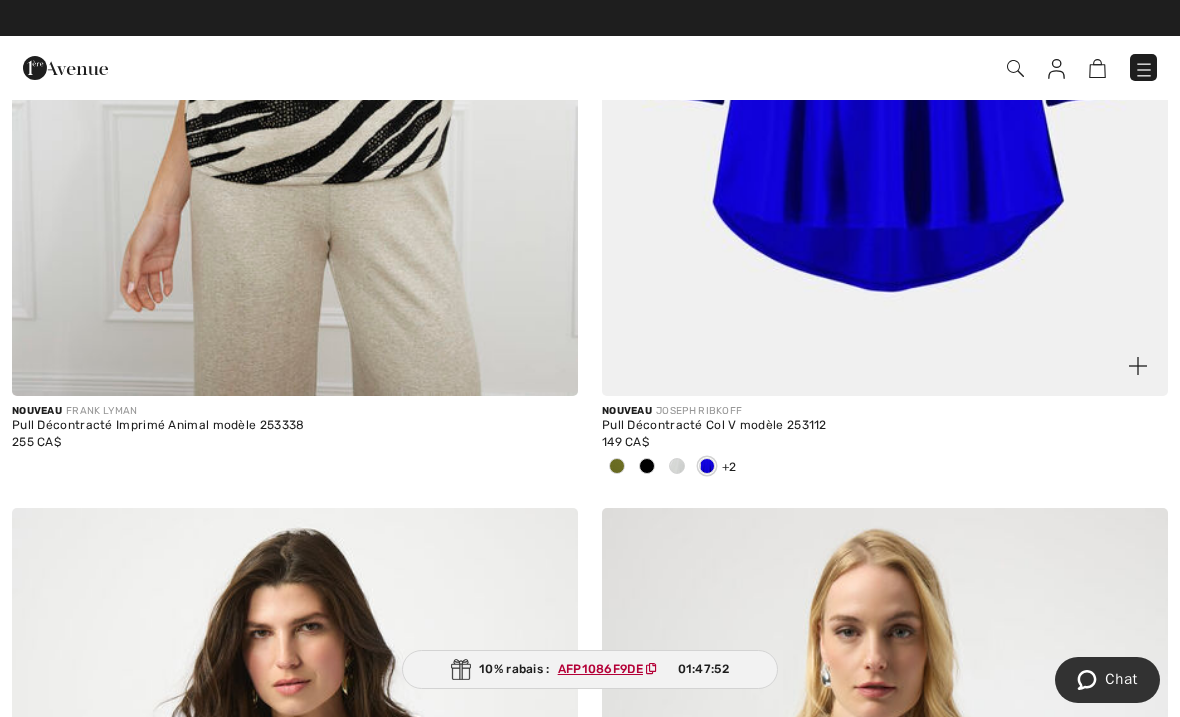 scroll, scrollTop: 16381, scrollLeft: 0, axis: vertical 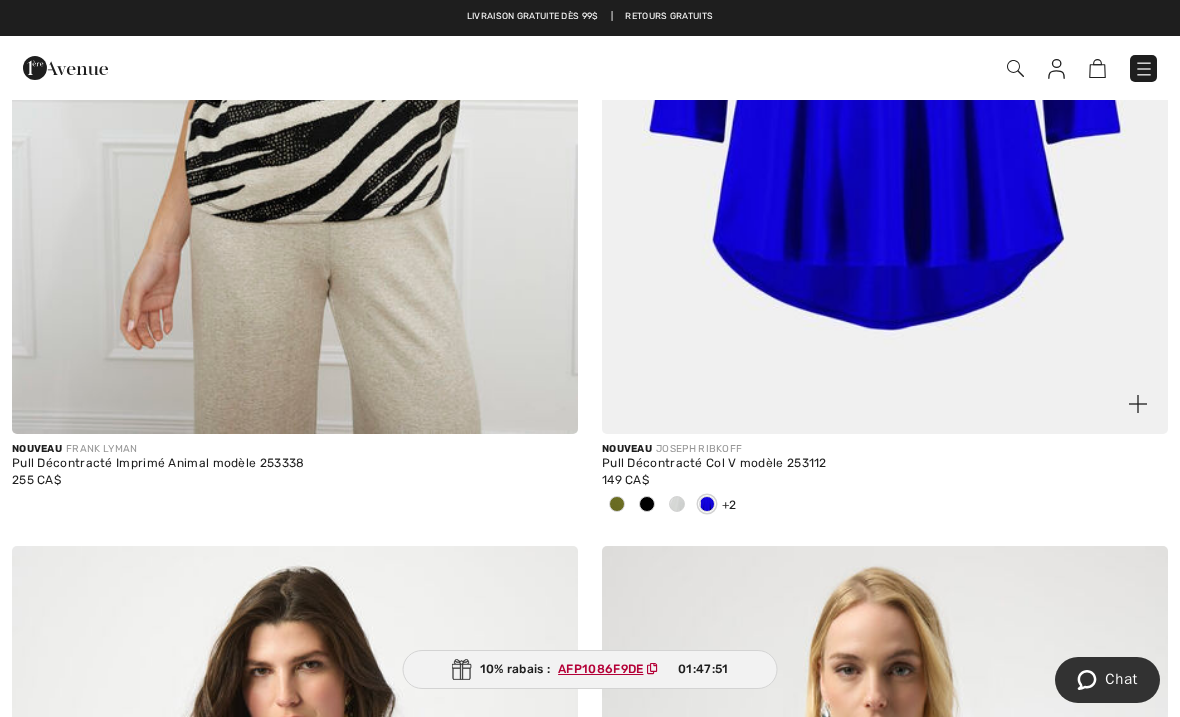 click at bounding box center [885, 9] 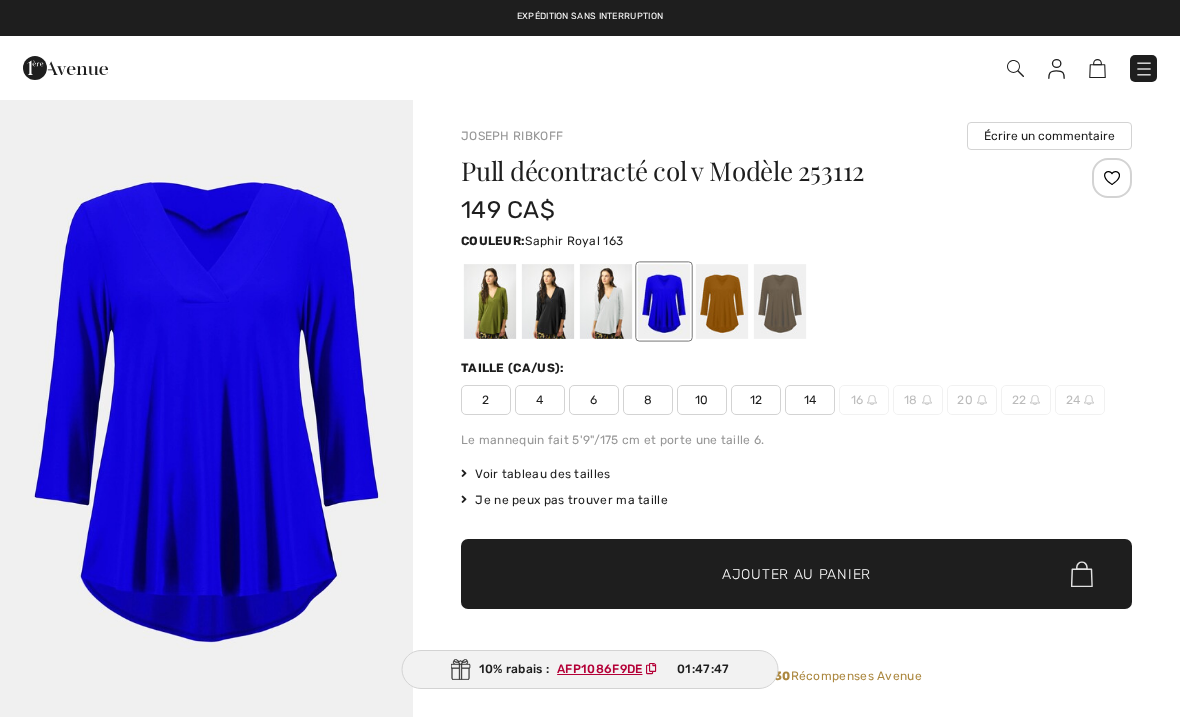 scroll, scrollTop: 0, scrollLeft: 0, axis: both 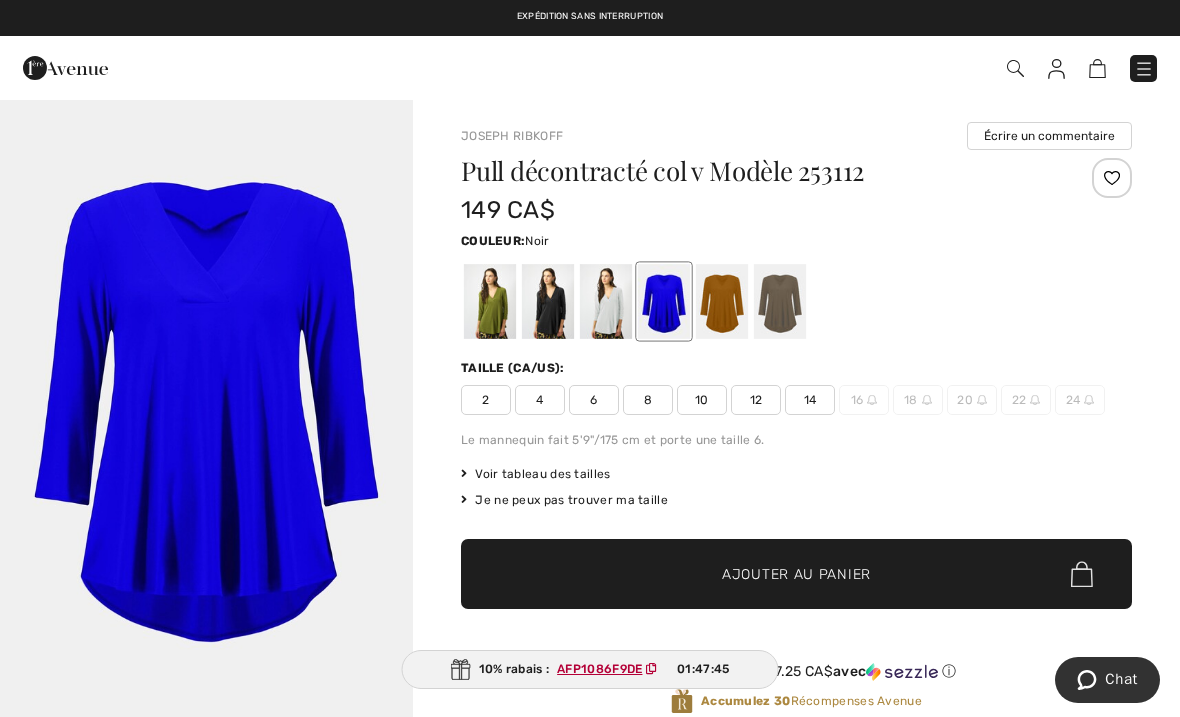 click at bounding box center [548, 301] 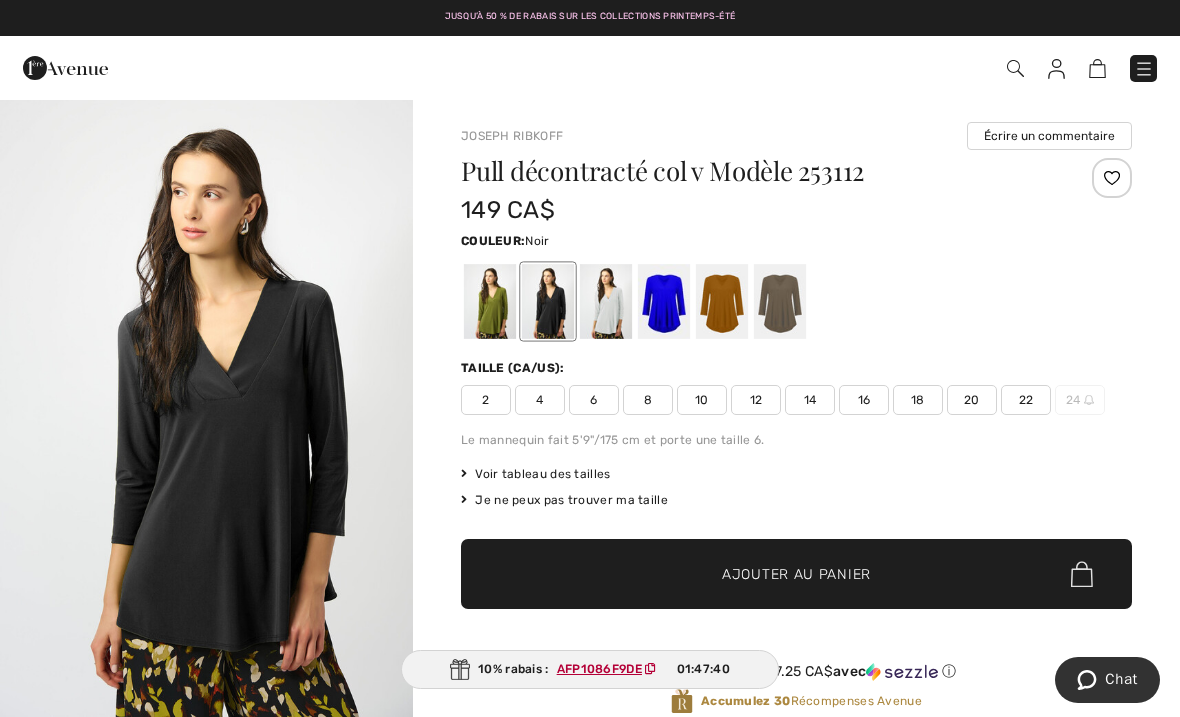 click at bounding box center [206, 407] 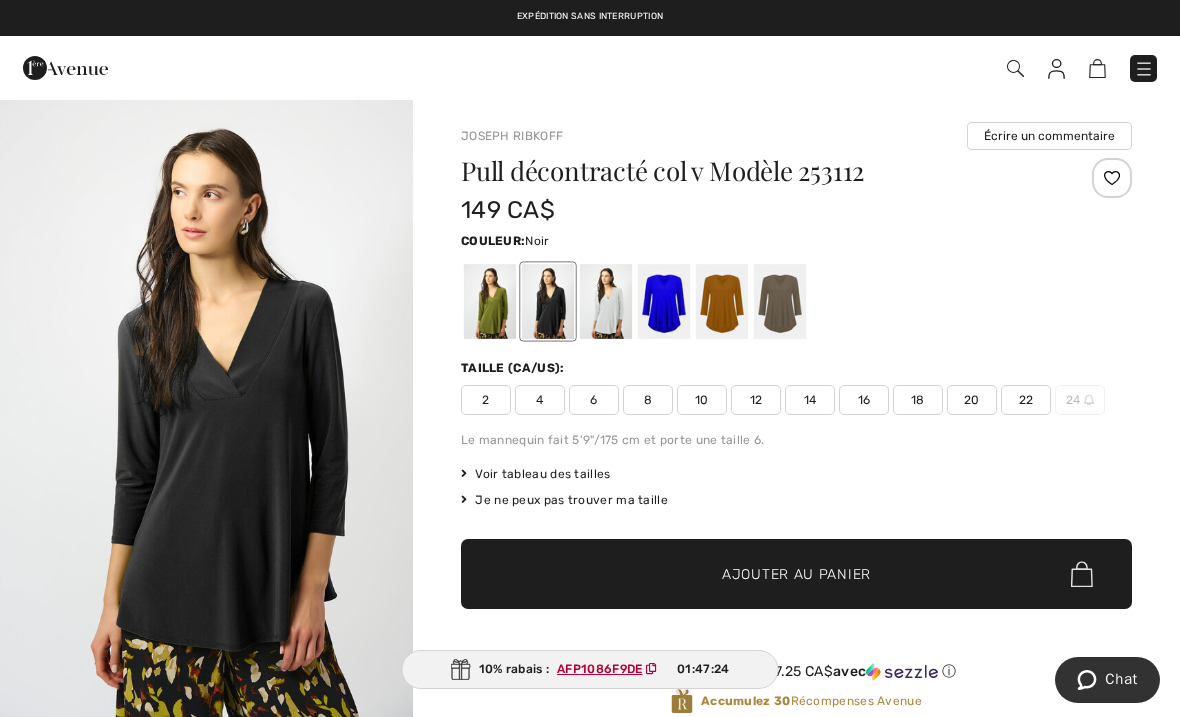 click at bounding box center [606, 301] 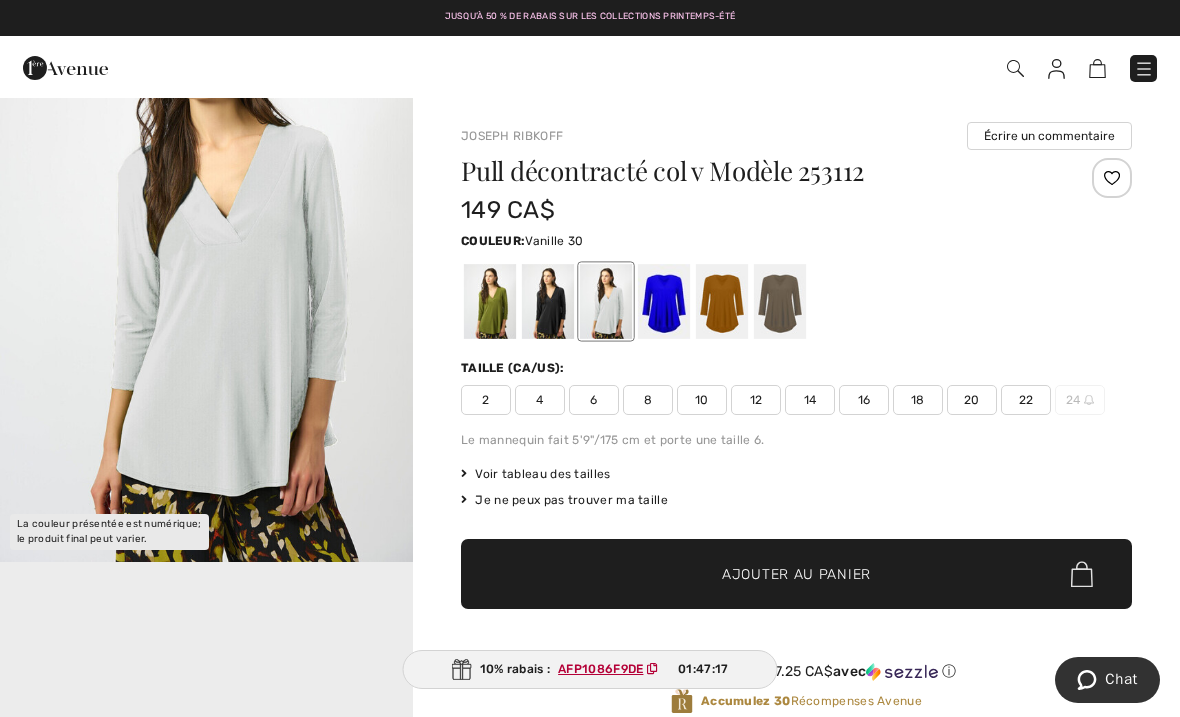 scroll, scrollTop: 277, scrollLeft: 0, axis: vertical 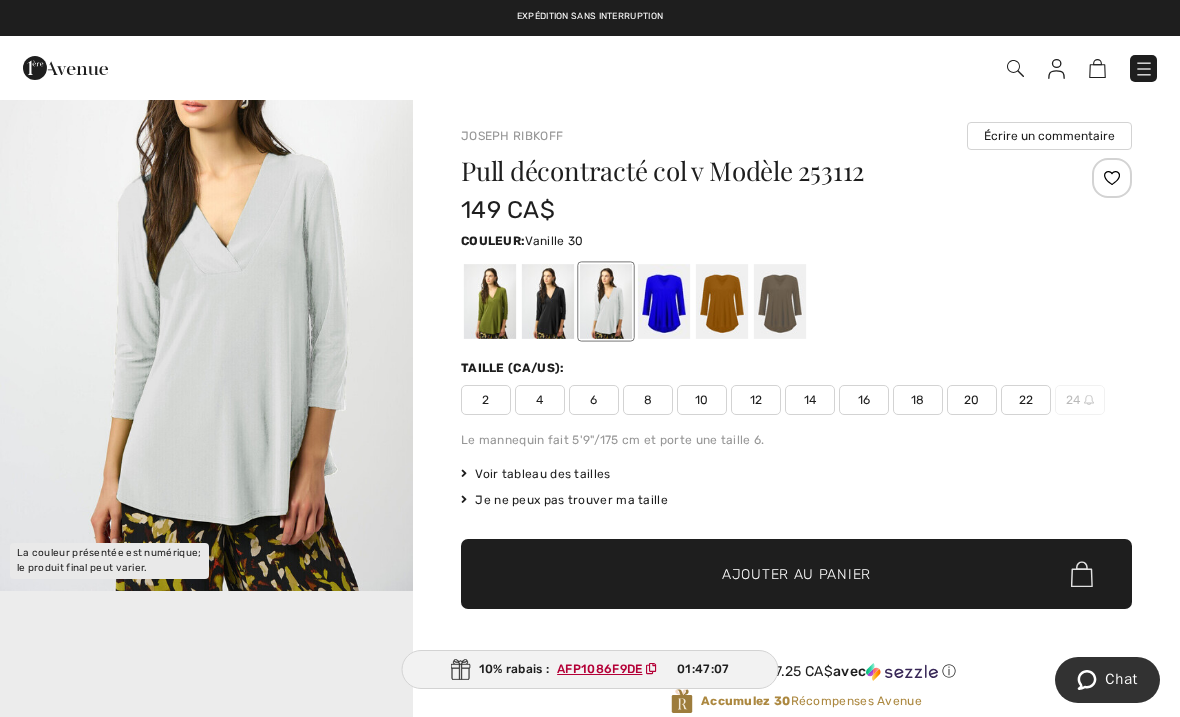 click at bounding box center (664, 301) 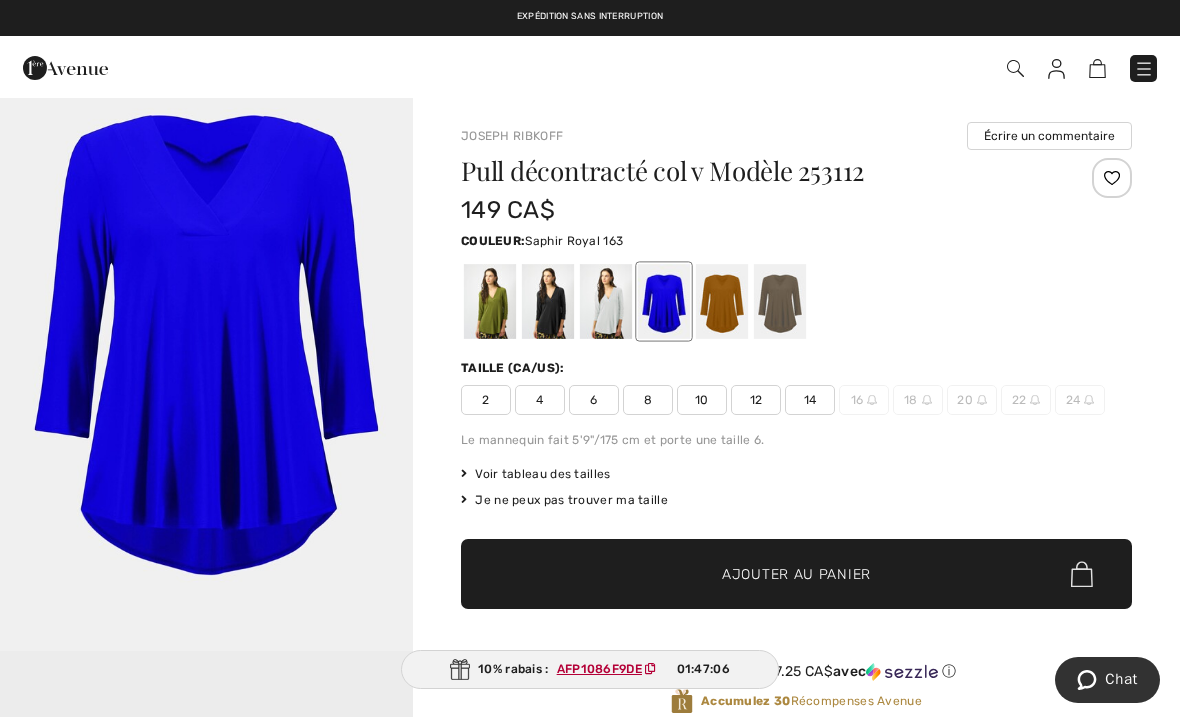 scroll, scrollTop: 0, scrollLeft: 0, axis: both 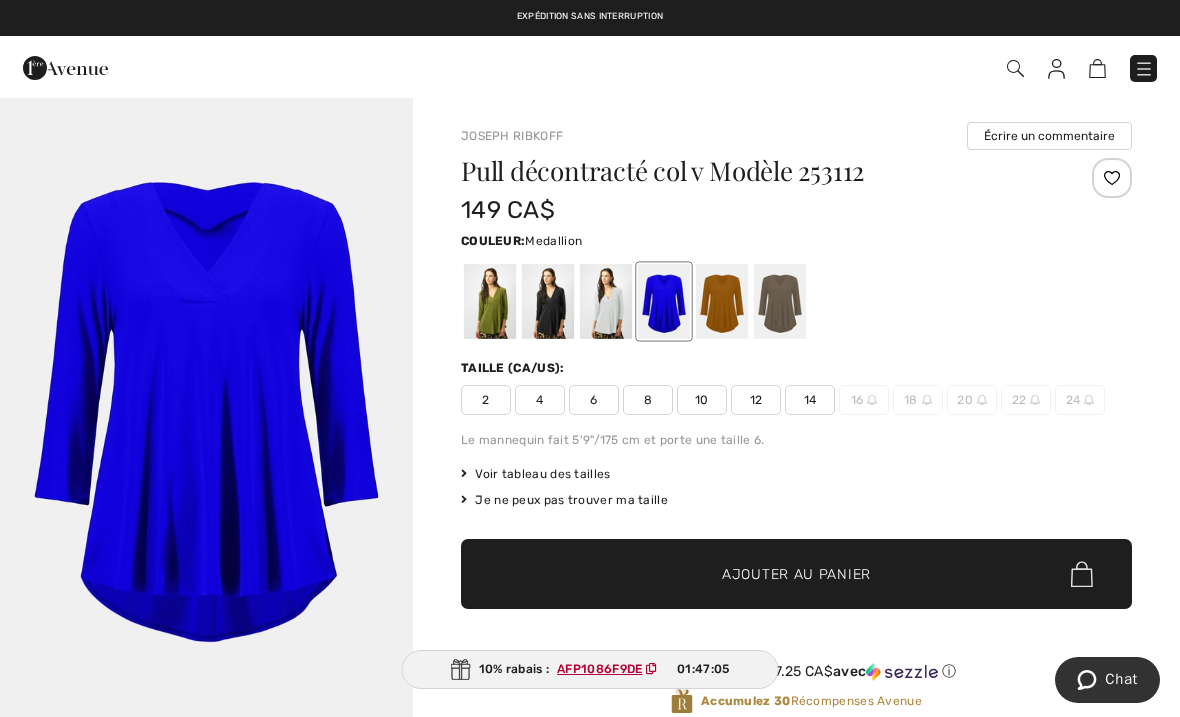 click at bounding box center [722, 301] 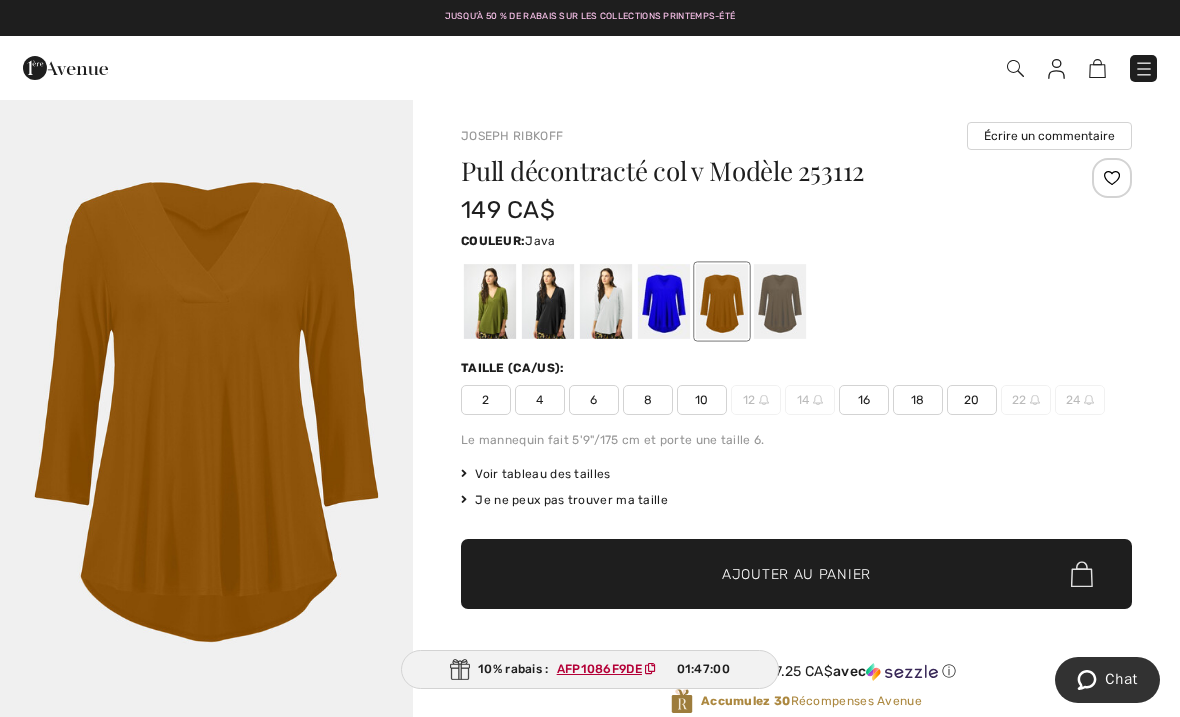 click at bounding box center [780, 301] 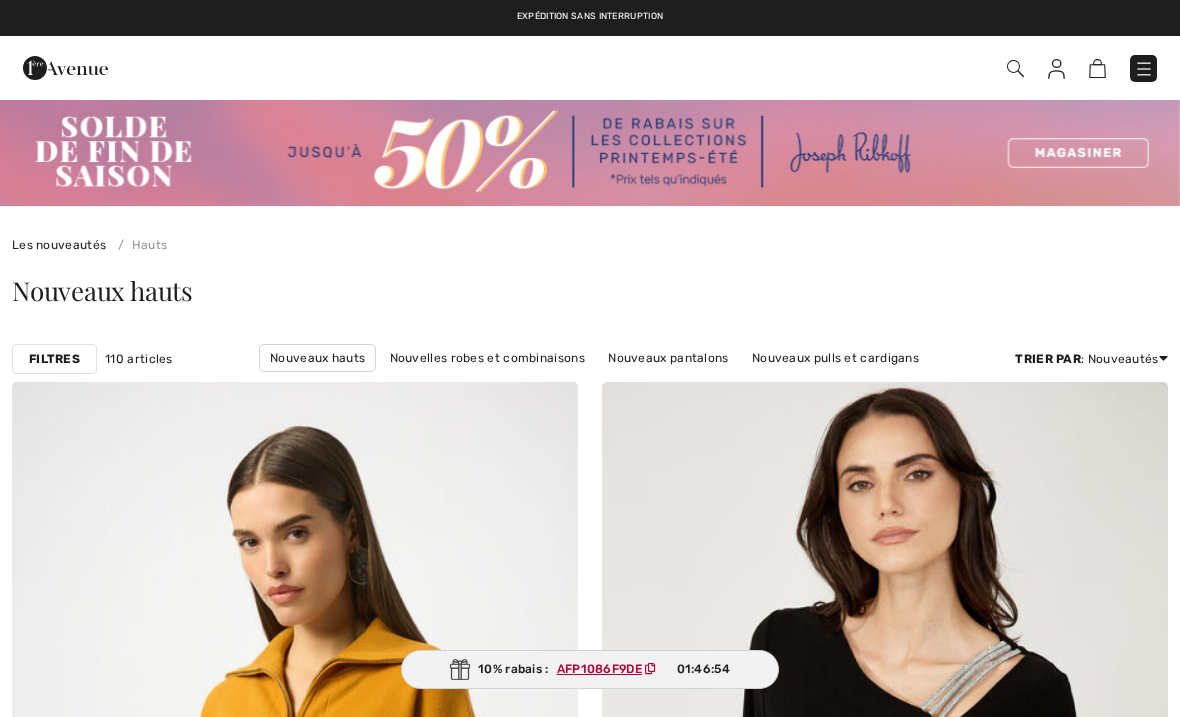 scroll, scrollTop: 16438, scrollLeft: 0, axis: vertical 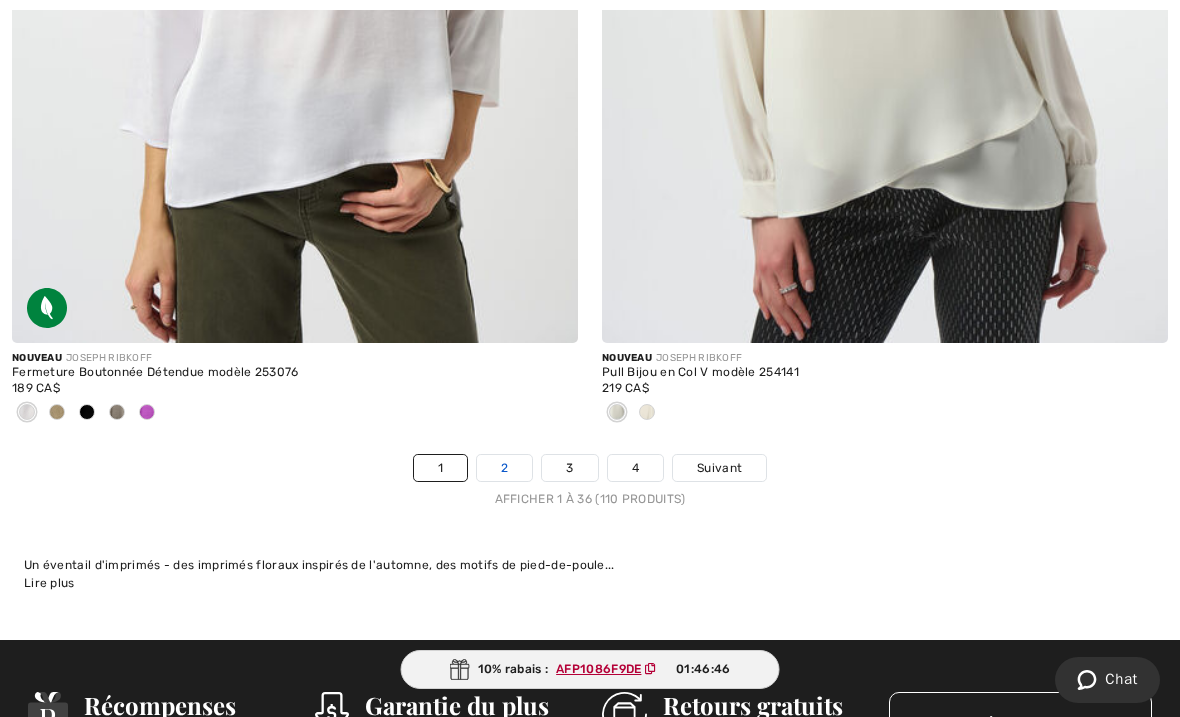 click on "2" at bounding box center [504, 468] 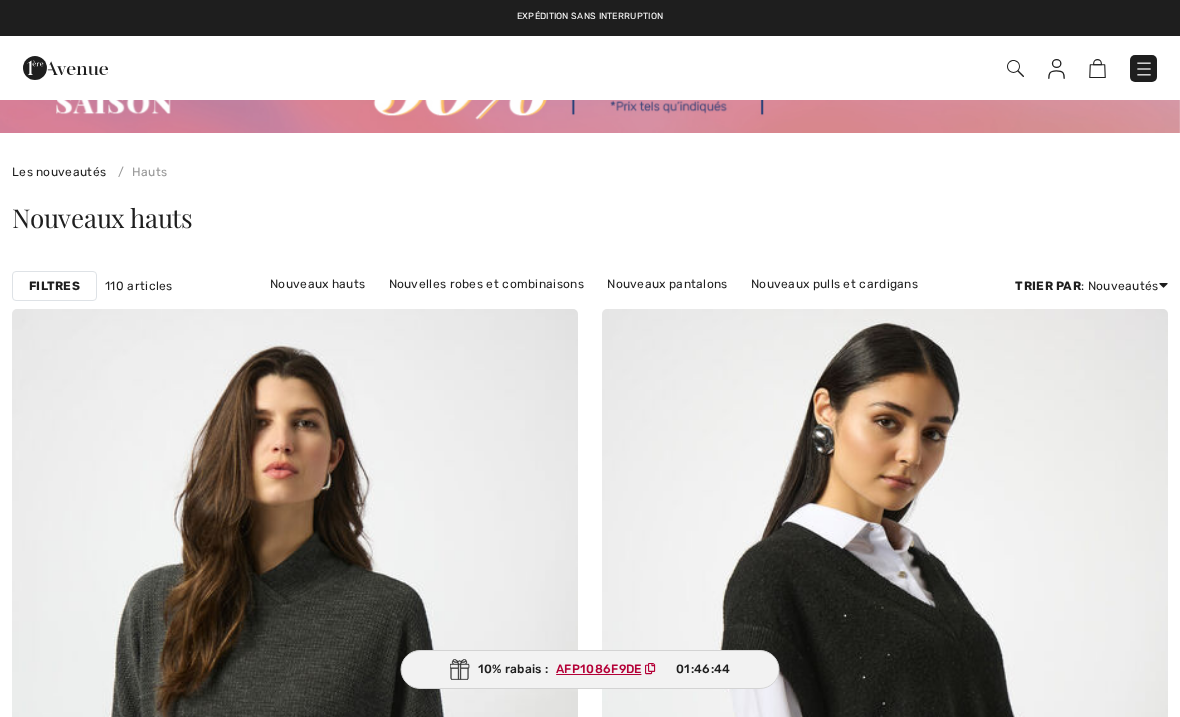 scroll, scrollTop: 0, scrollLeft: 0, axis: both 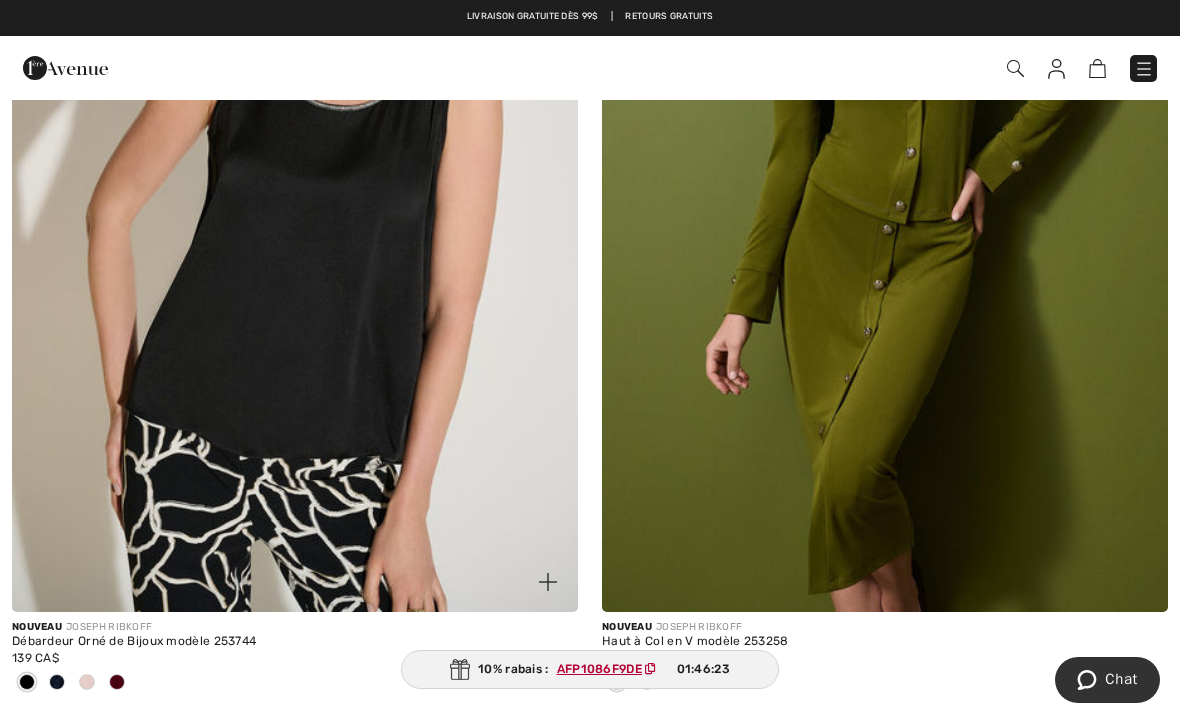 click at bounding box center (295, 187) 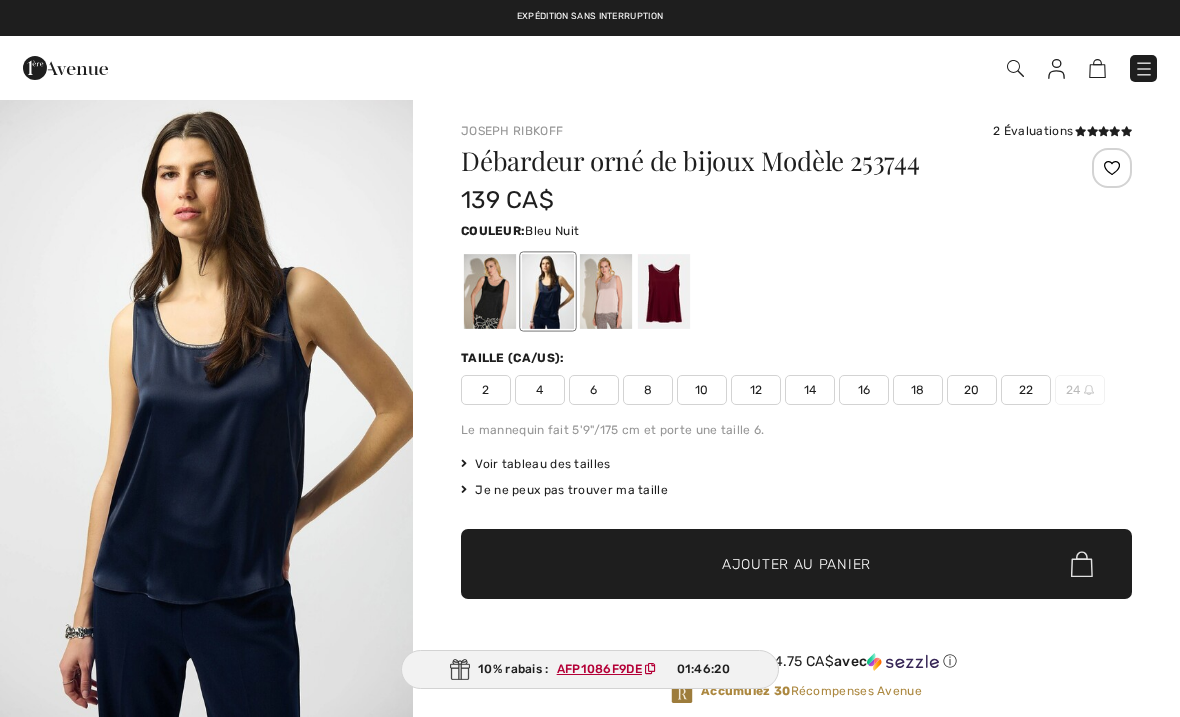 scroll, scrollTop: 0, scrollLeft: 0, axis: both 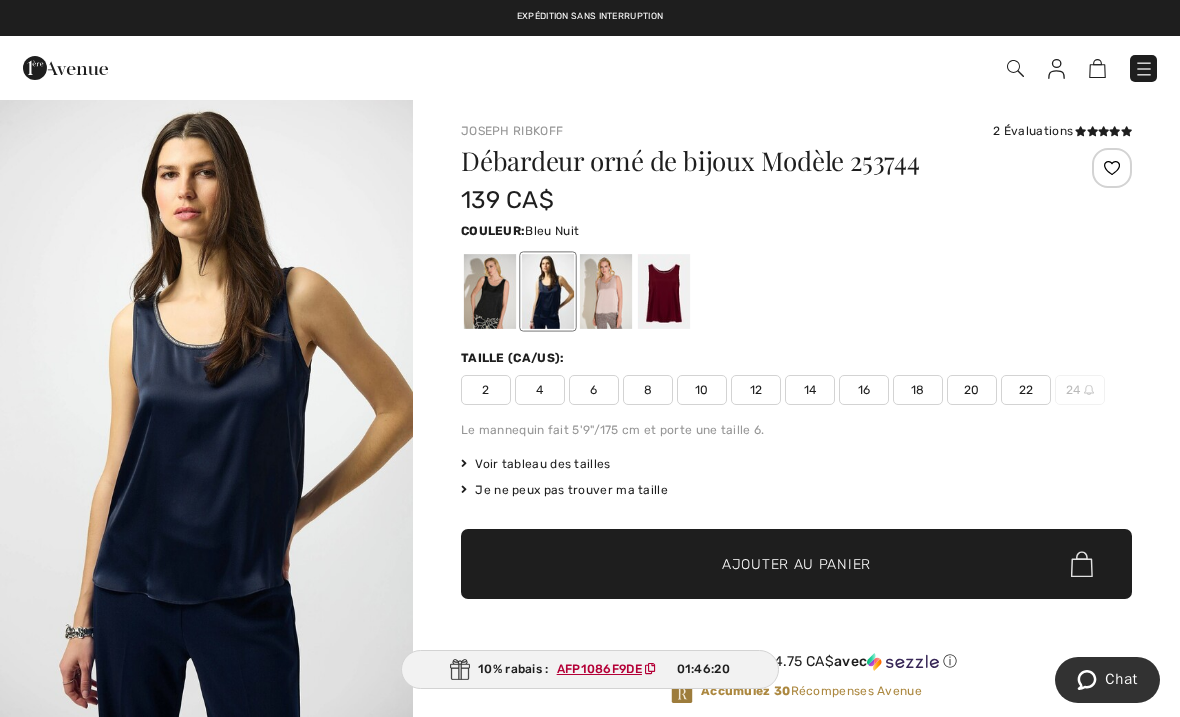 checkbox on "true" 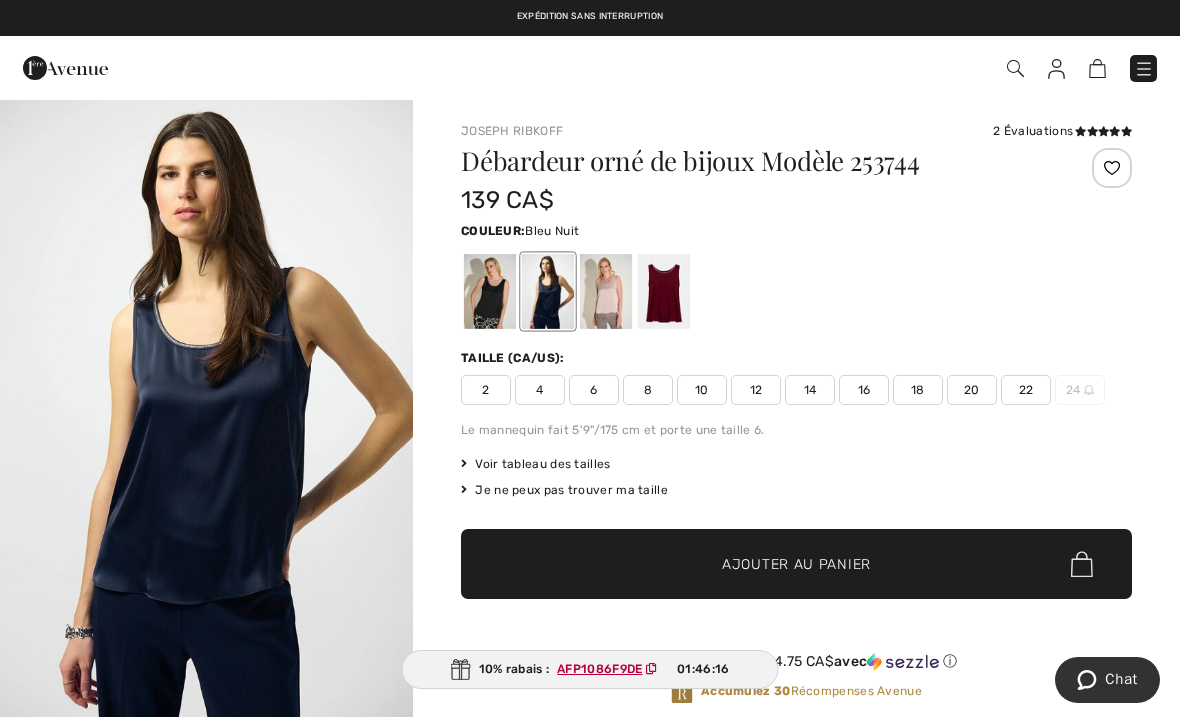 click at bounding box center (490, 291) 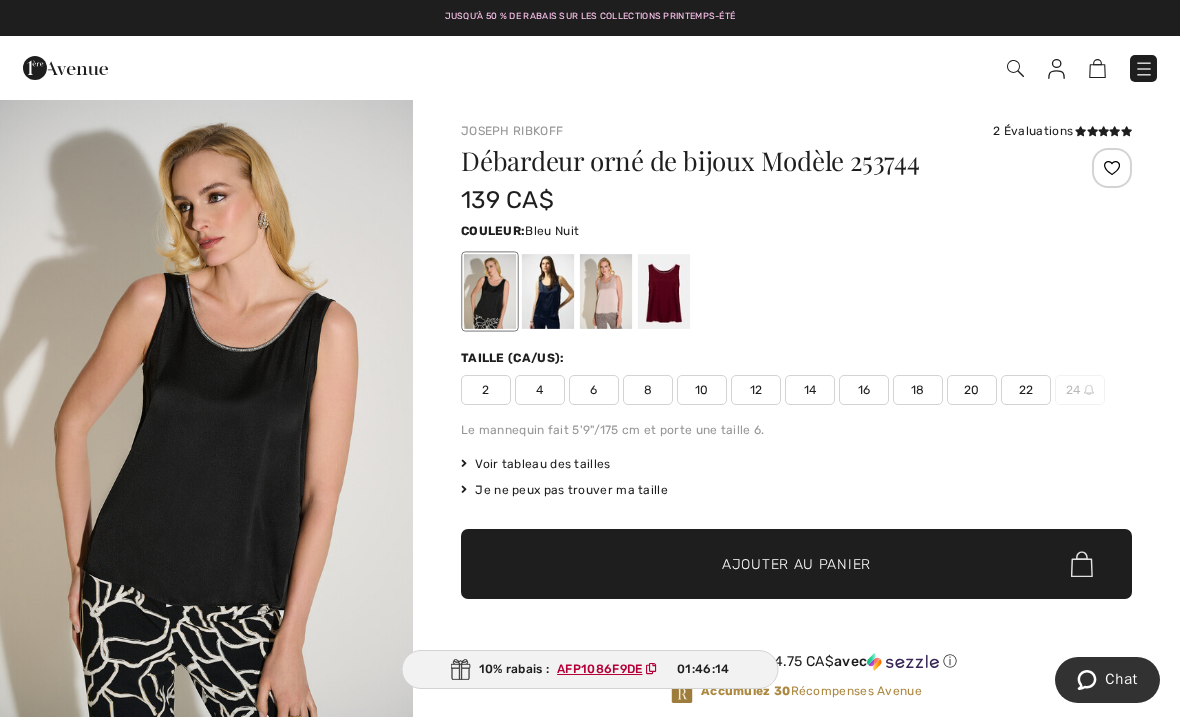 click at bounding box center [606, 291] 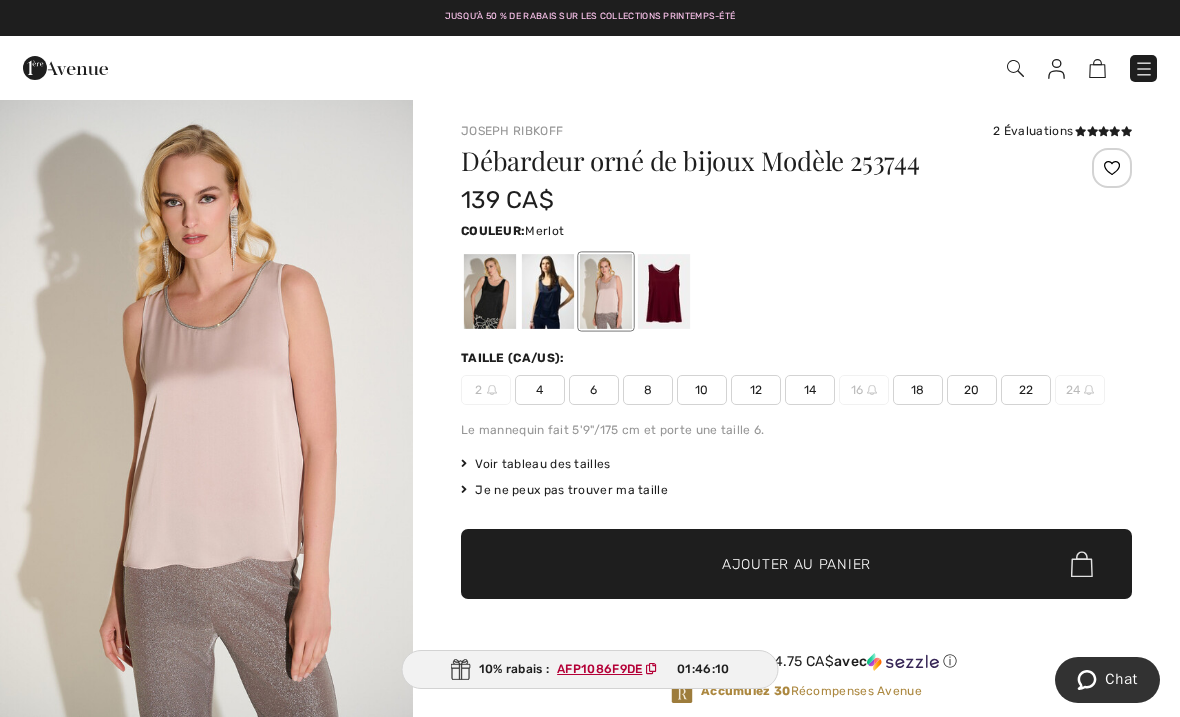 click at bounding box center (664, 291) 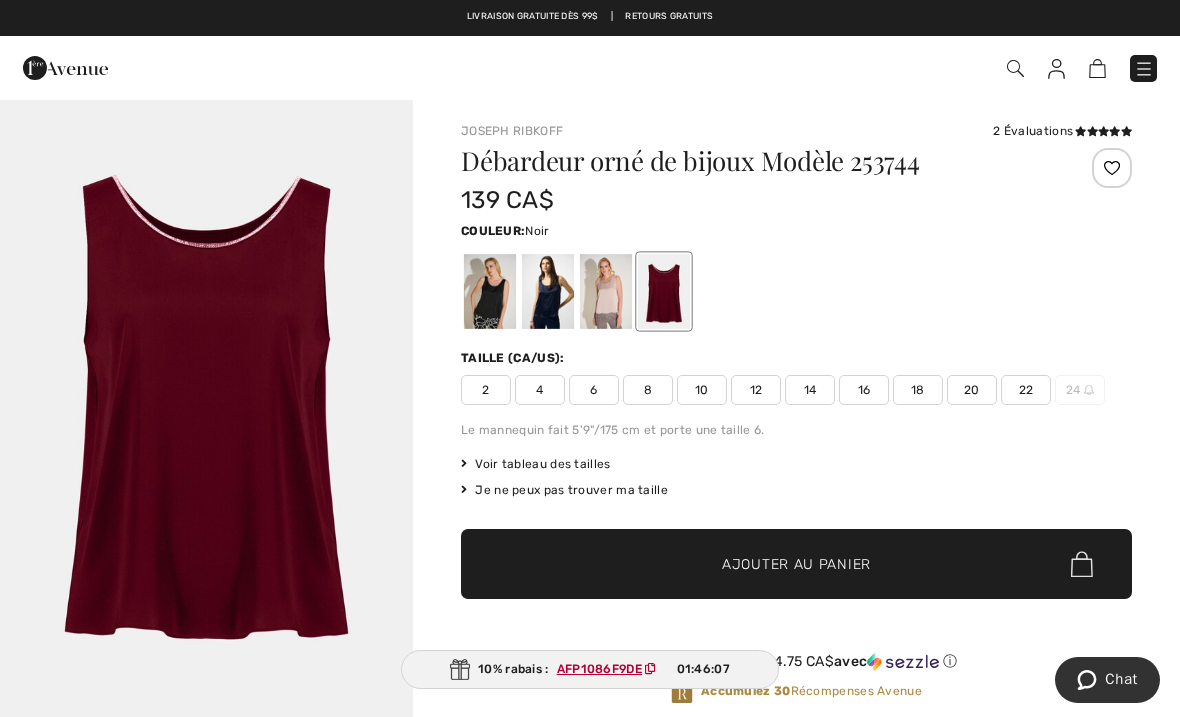 click at bounding box center (490, 291) 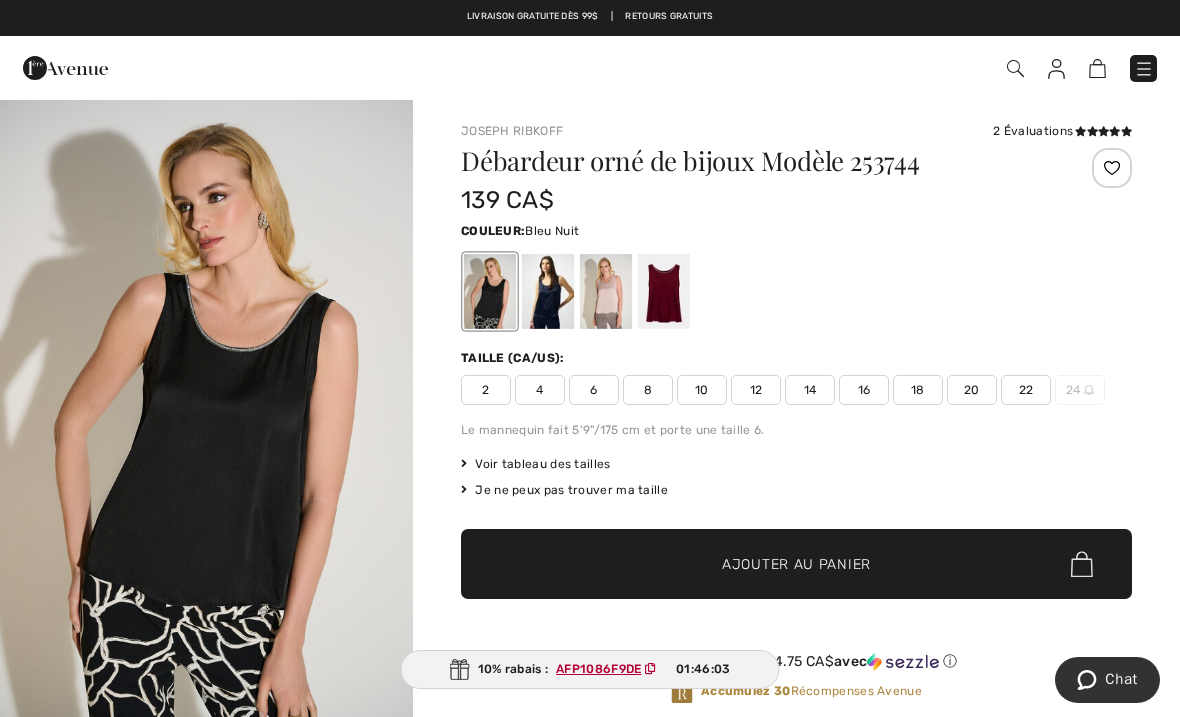 click at bounding box center (548, 291) 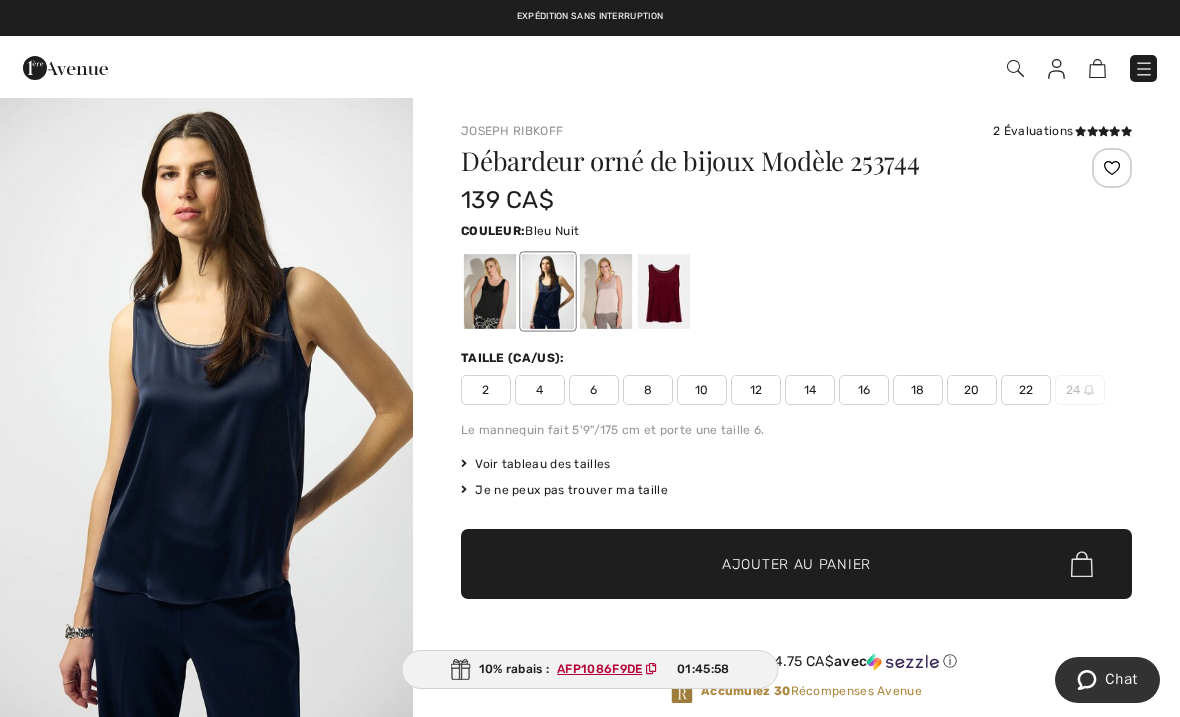 scroll, scrollTop: 228, scrollLeft: 0, axis: vertical 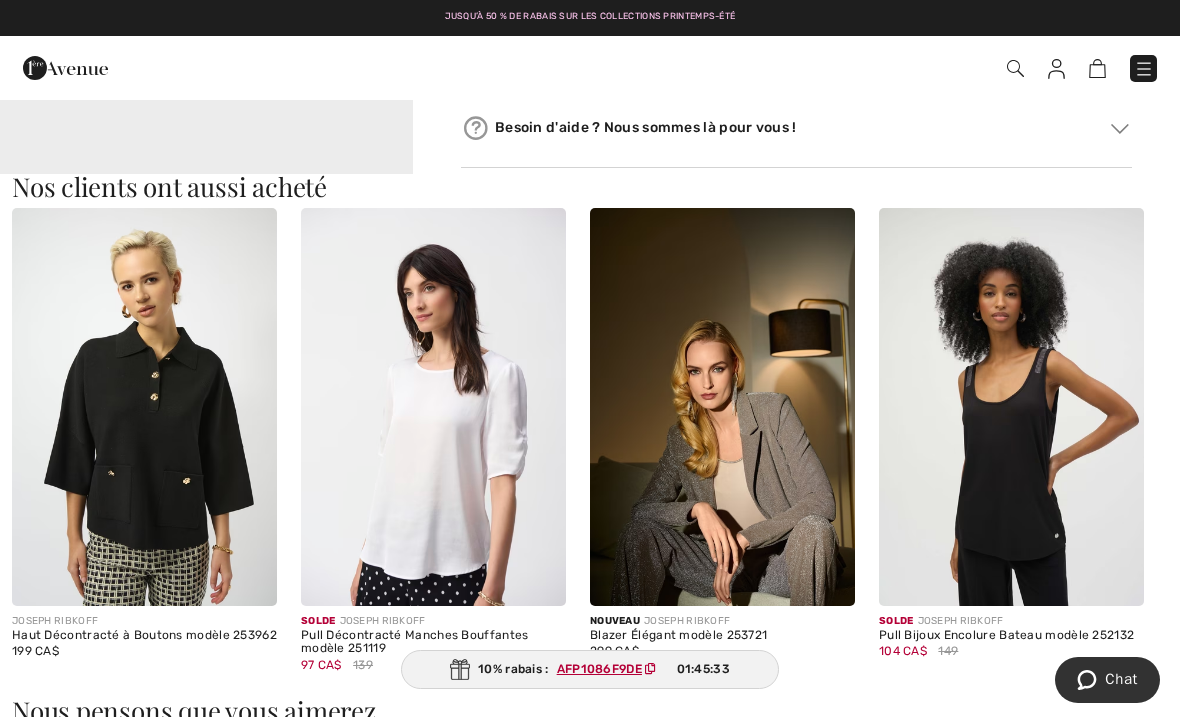 click at bounding box center [1011, 407] 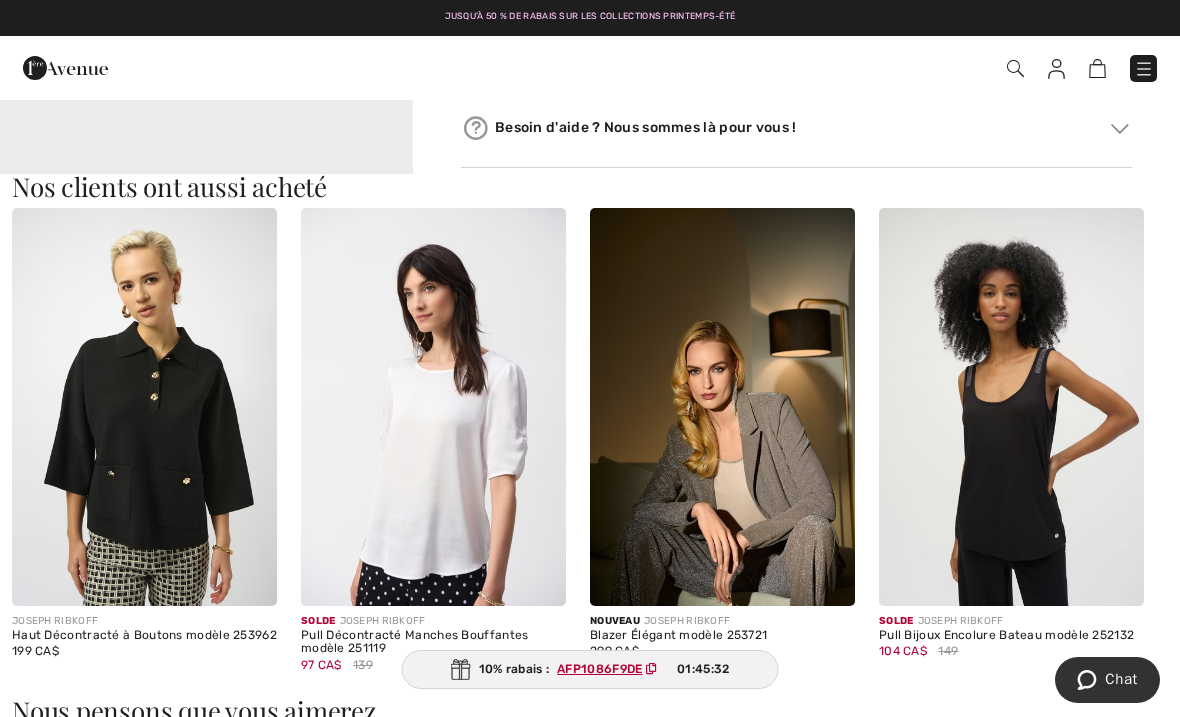 click at bounding box center (1011, 407) 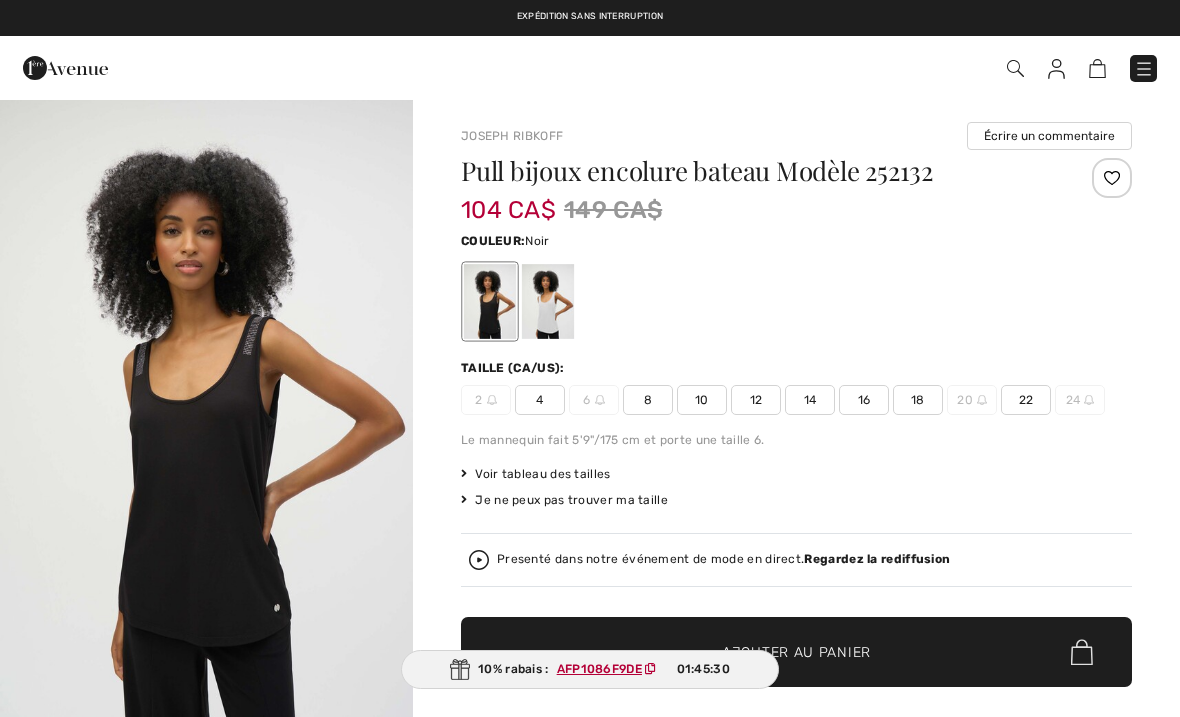 scroll, scrollTop: 0, scrollLeft: 0, axis: both 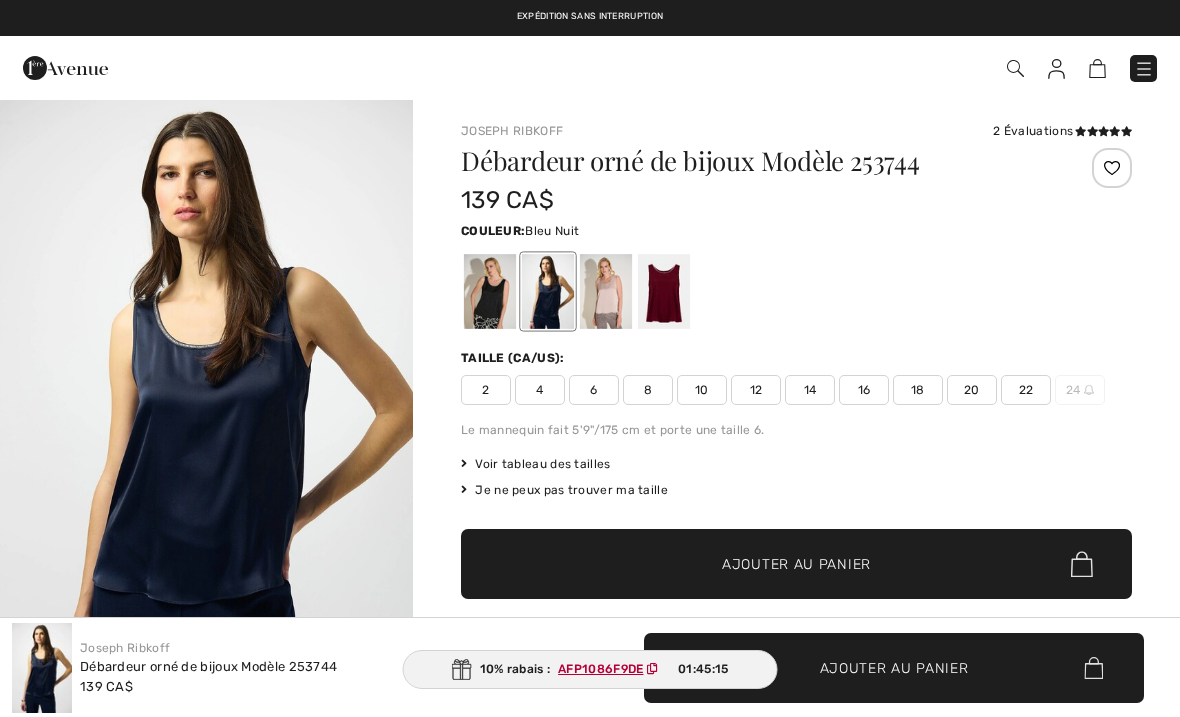 checkbox on "true" 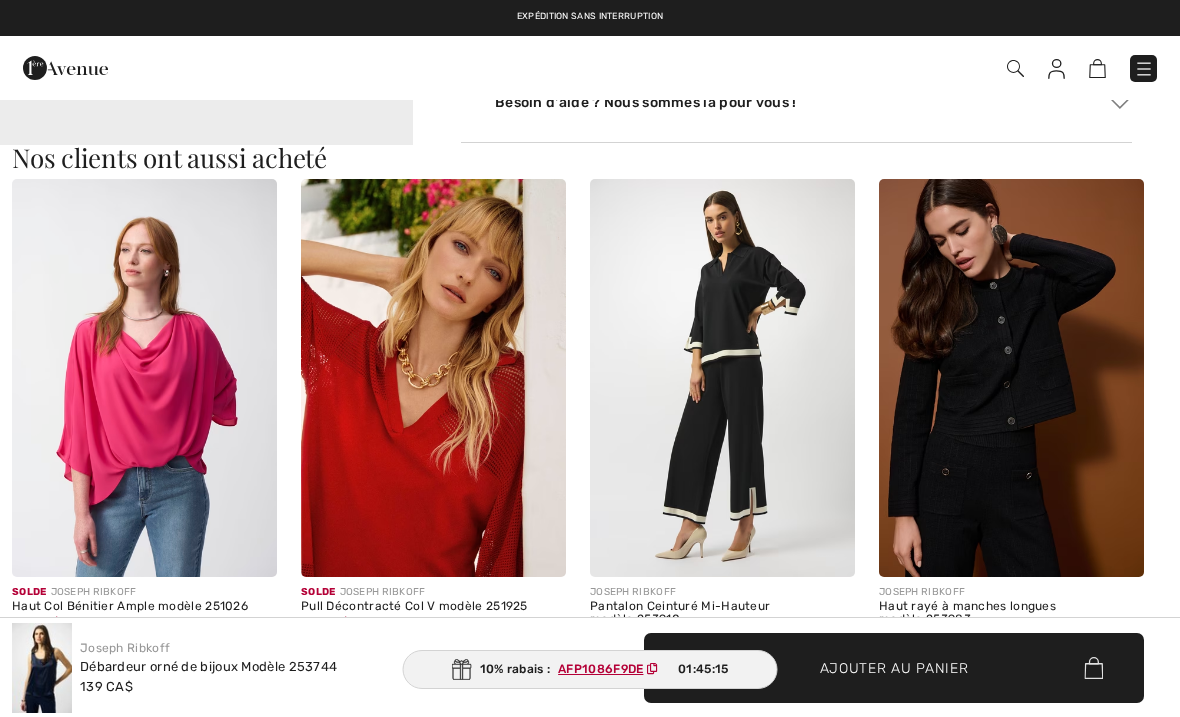 scroll, scrollTop: 0, scrollLeft: 0, axis: both 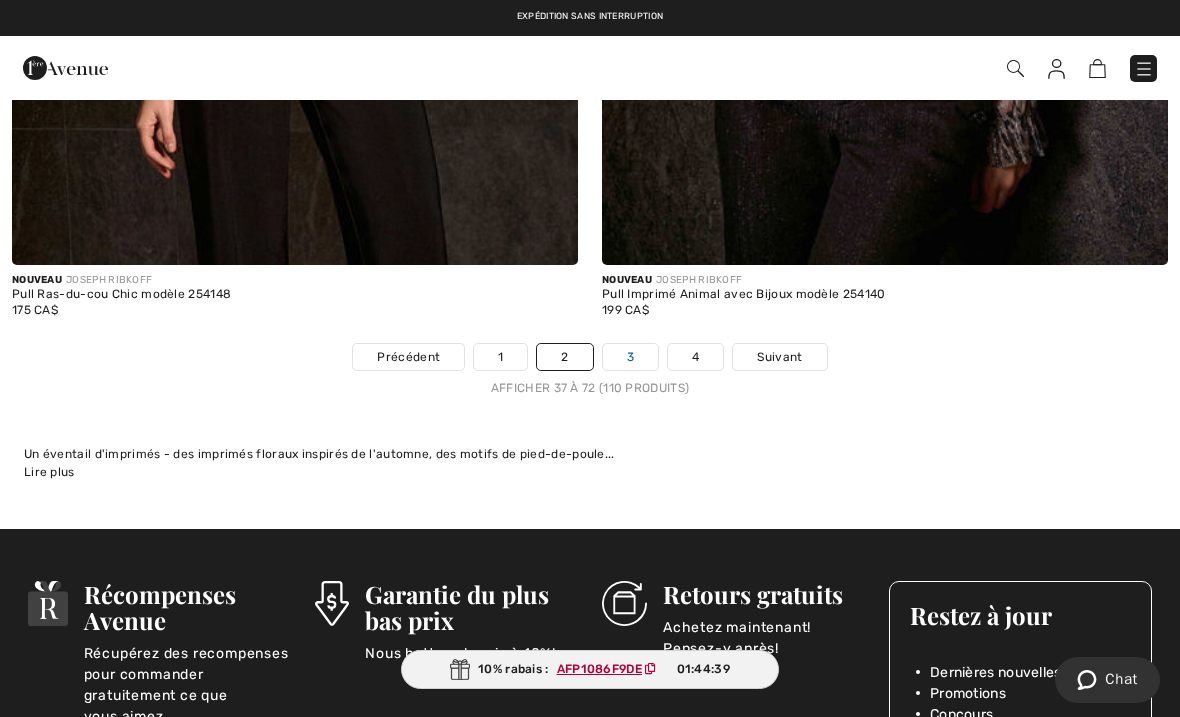 click on "3" at bounding box center (630, 357) 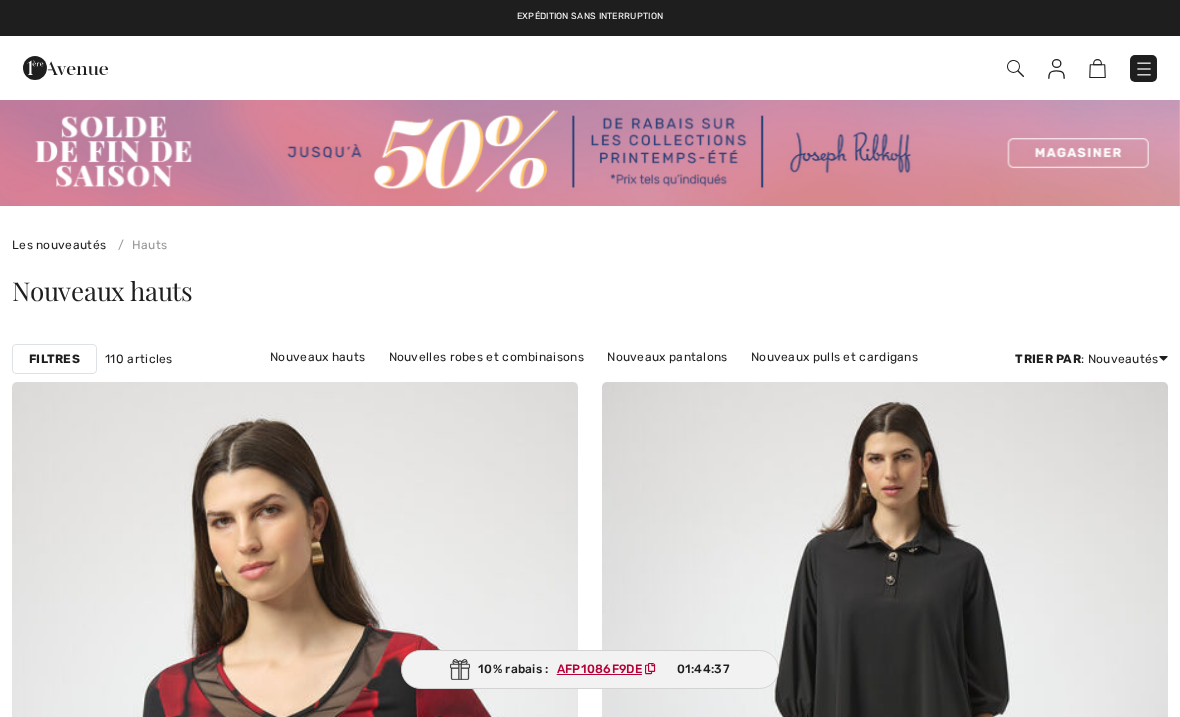 scroll, scrollTop: 0, scrollLeft: 0, axis: both 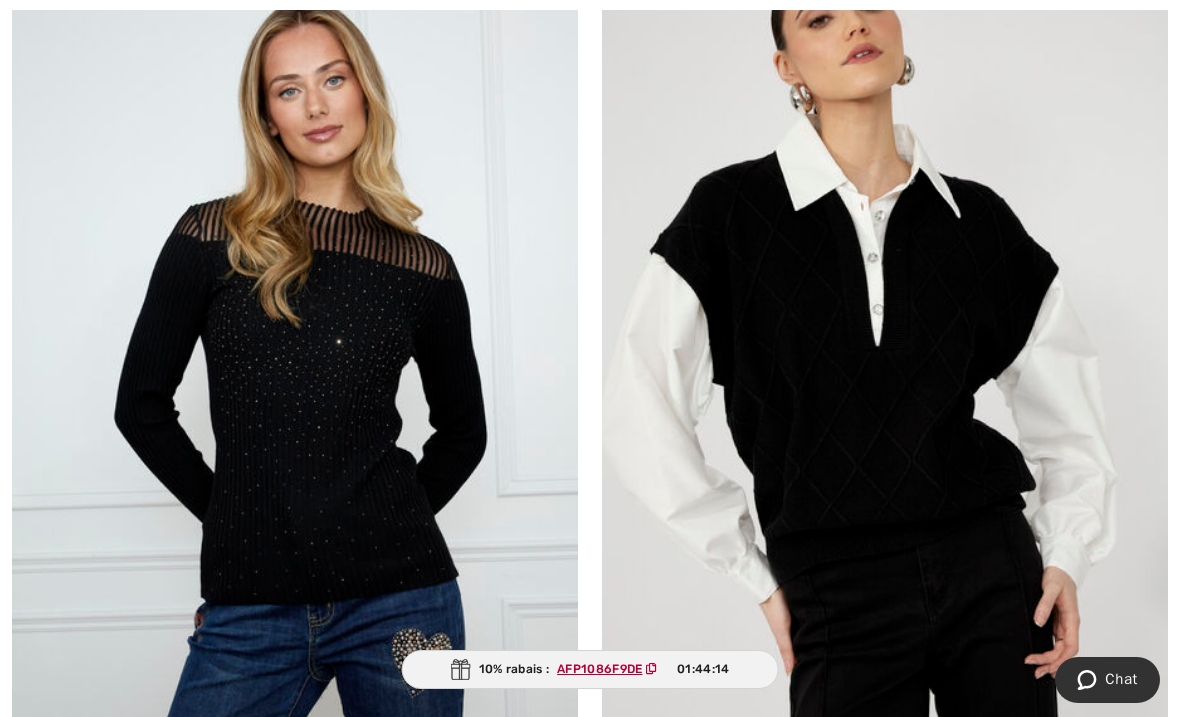 click at bounding box center (295, 377) 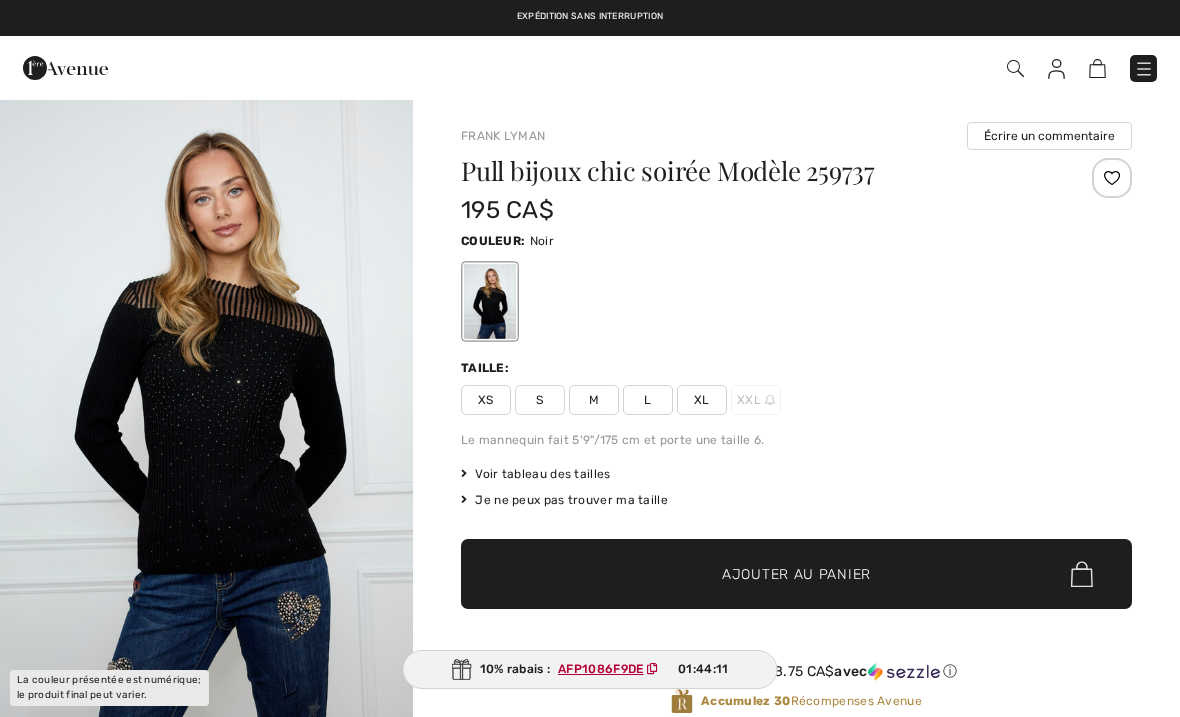 scroll, scrollTop: 0, scrollLeft: 0, axis: both 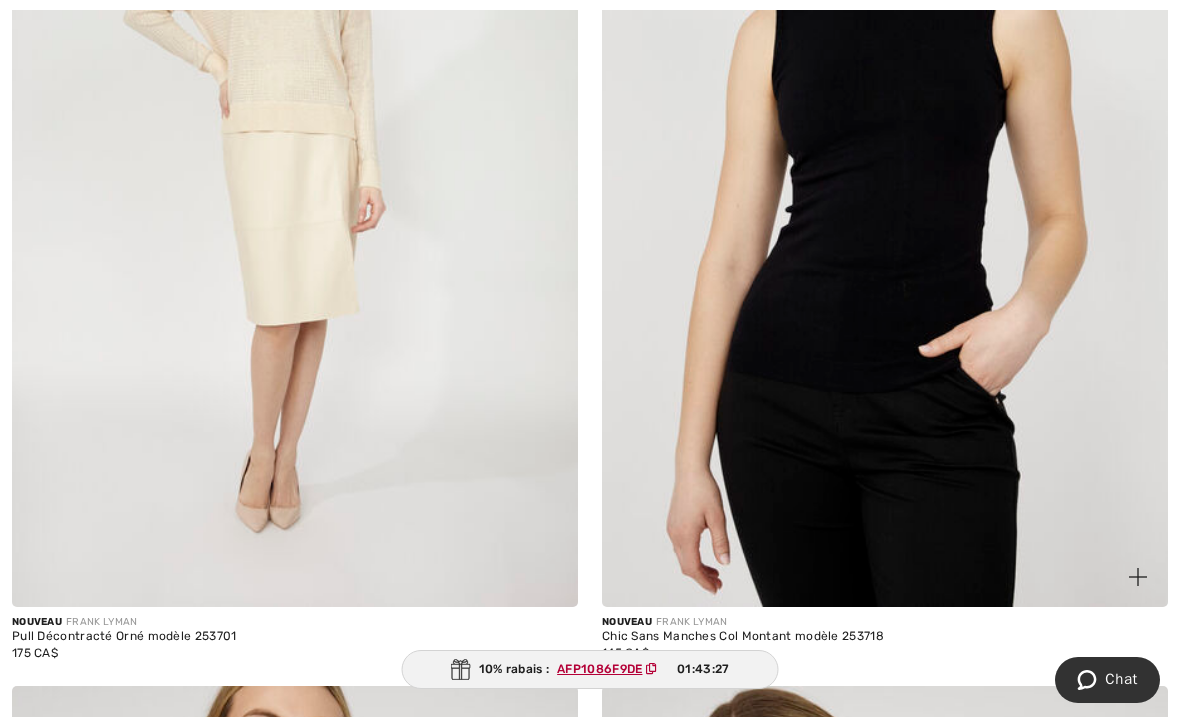 click at bounding box center [885, 182] 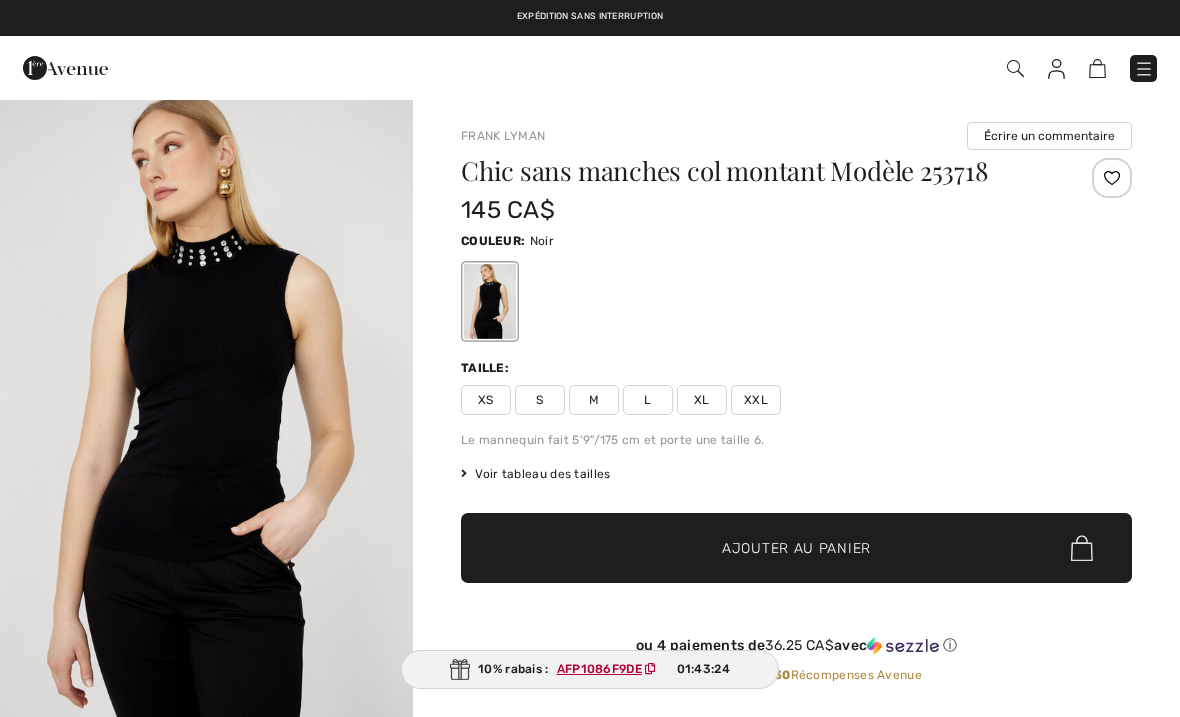 scroll, scrollTop: 0, scrollLeft: 0, axis: both 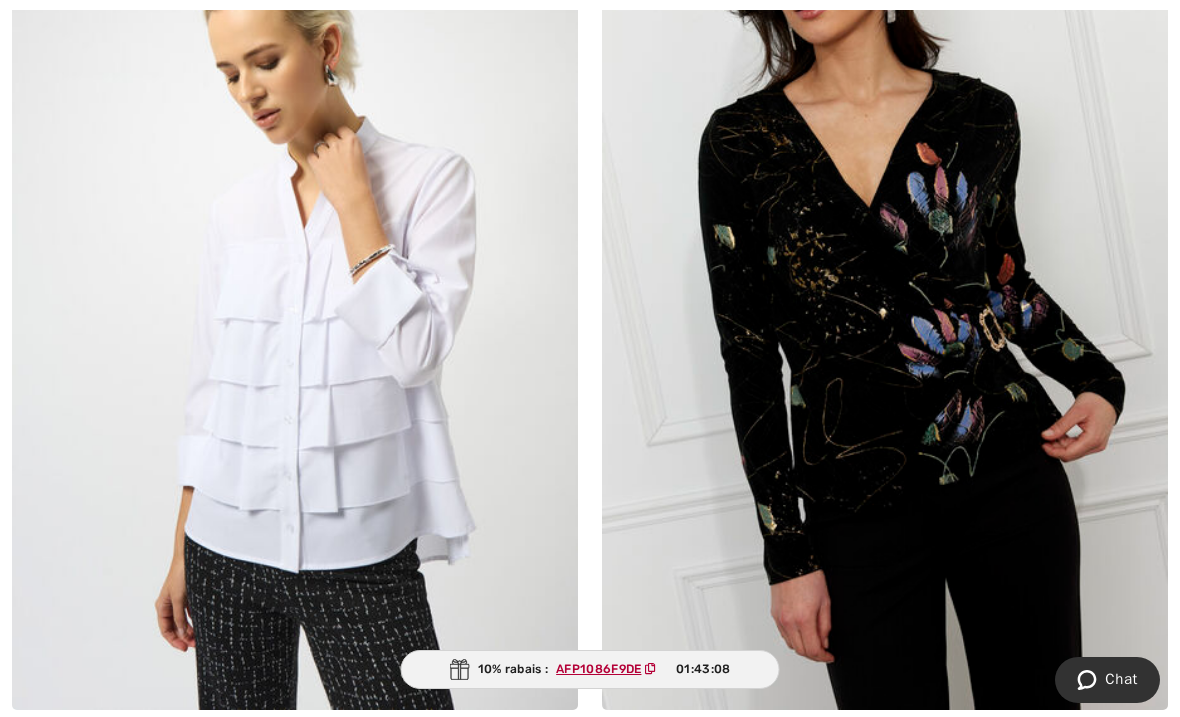 click at bounding box center [295, 285] 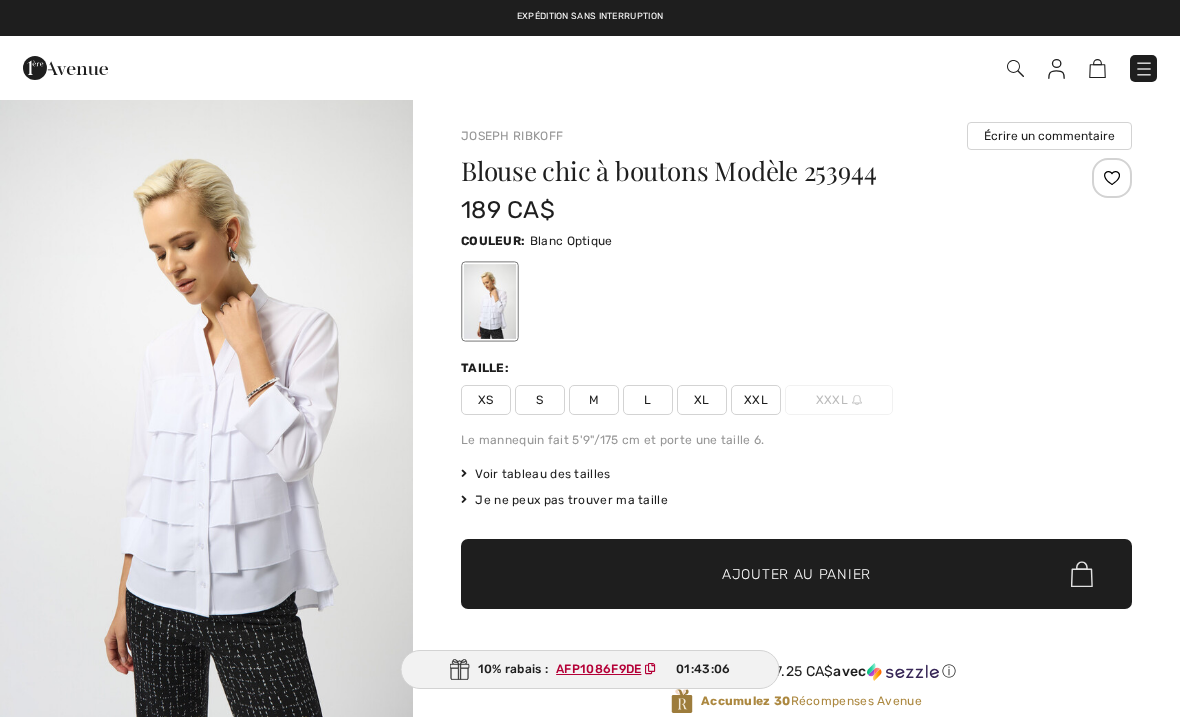 scroll, scrollTop: 0, scrollLeft: 0, axis: both 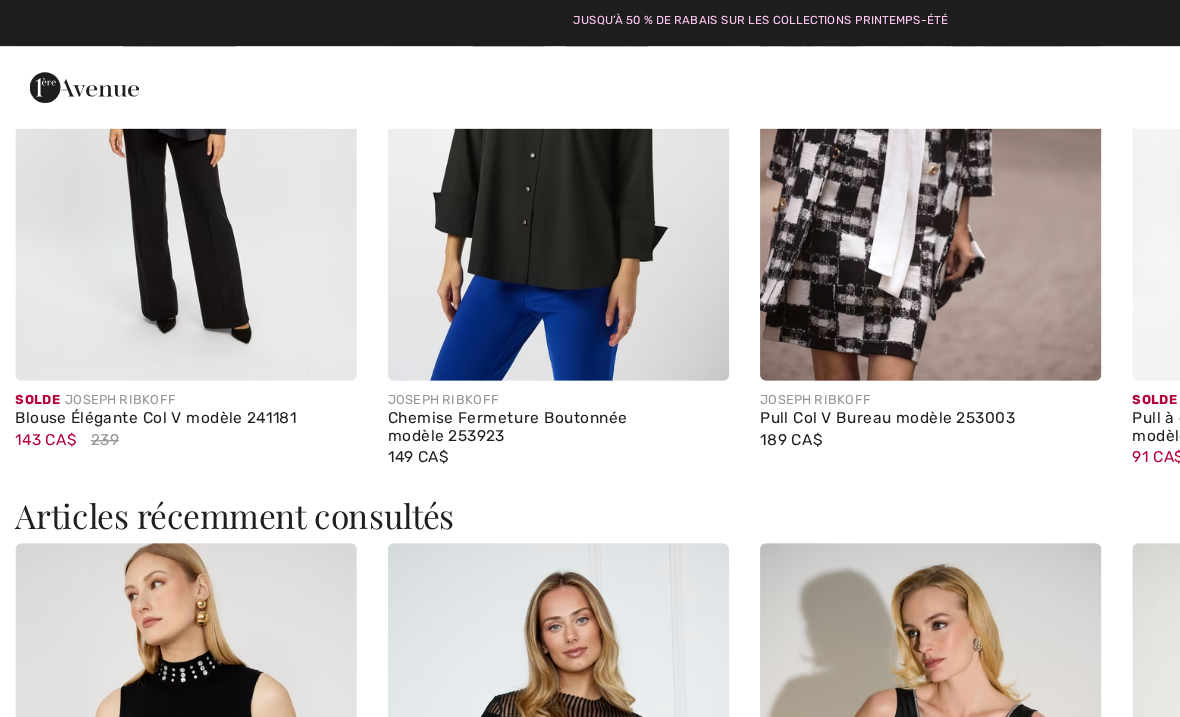 click at bounding box center [144, 97] 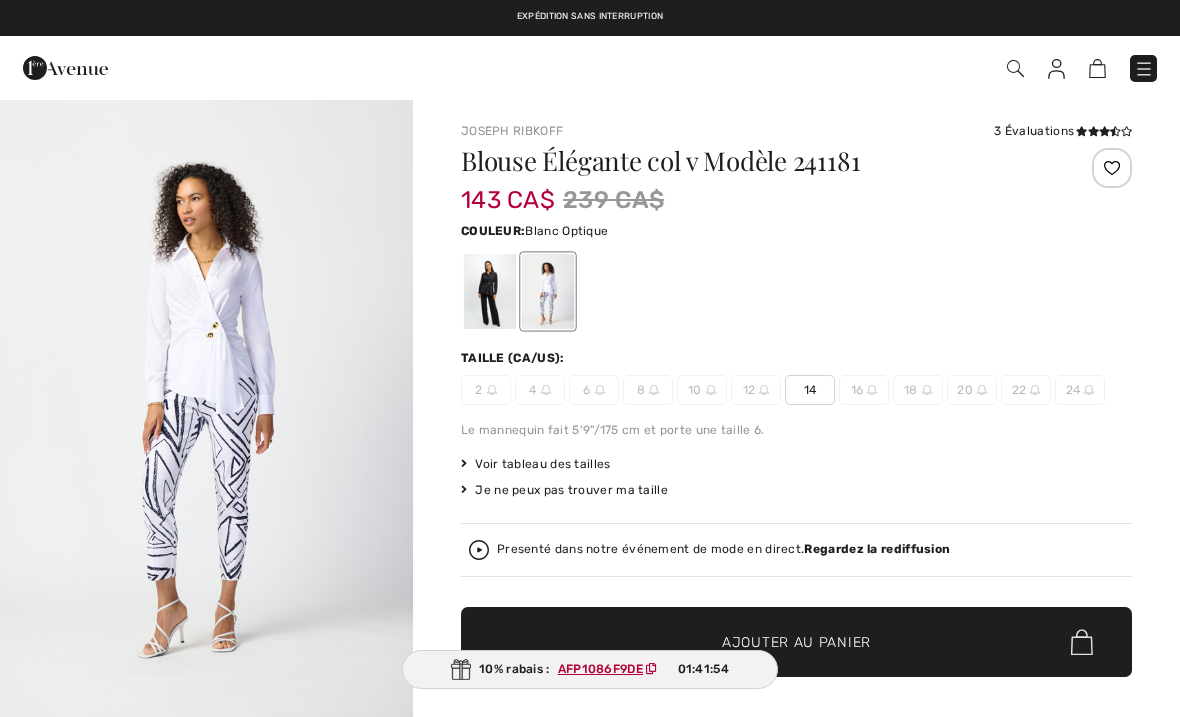 scroll, scrollTop: 0, scrollLeft: 0, axis: both 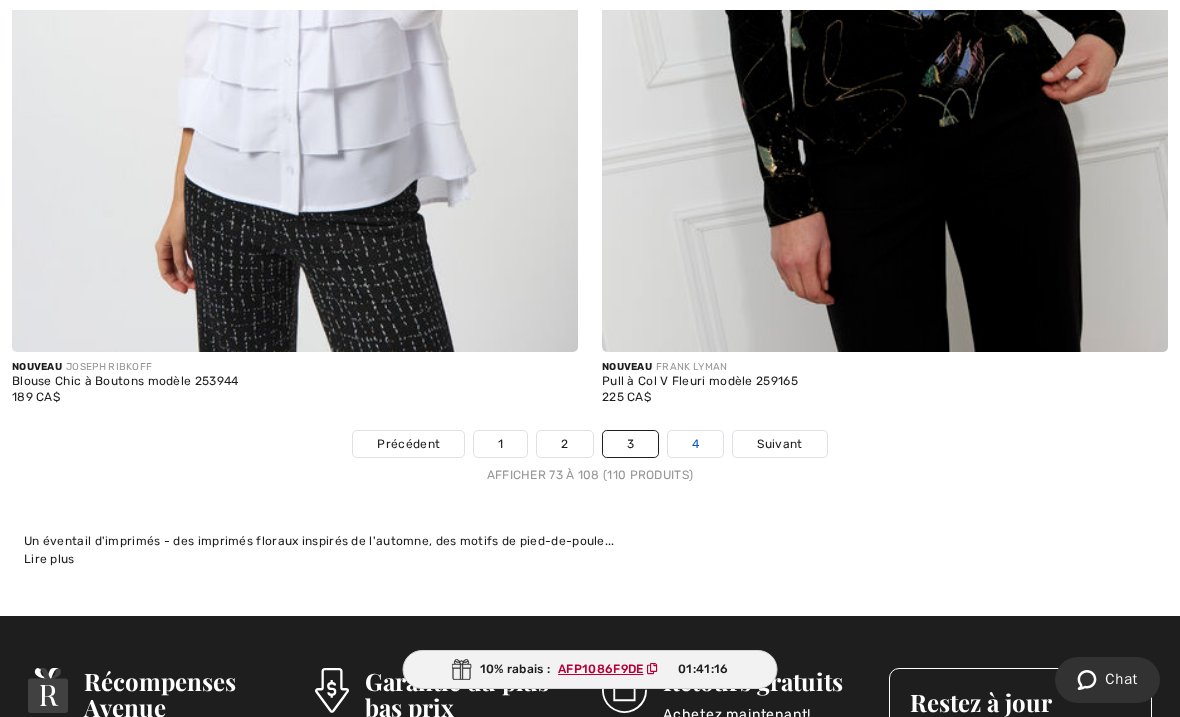click on "4" at bounding box center (695, 444) 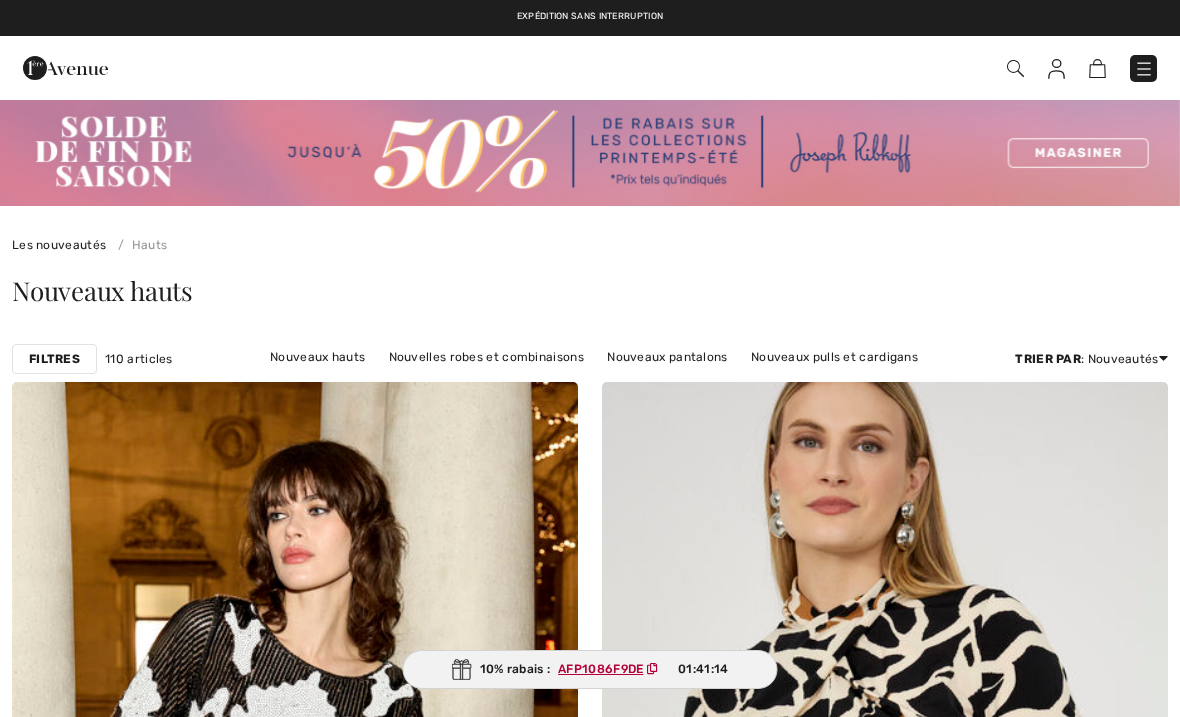 scroll, scrollTop: 0, scrollLeft: 0, axis: both 